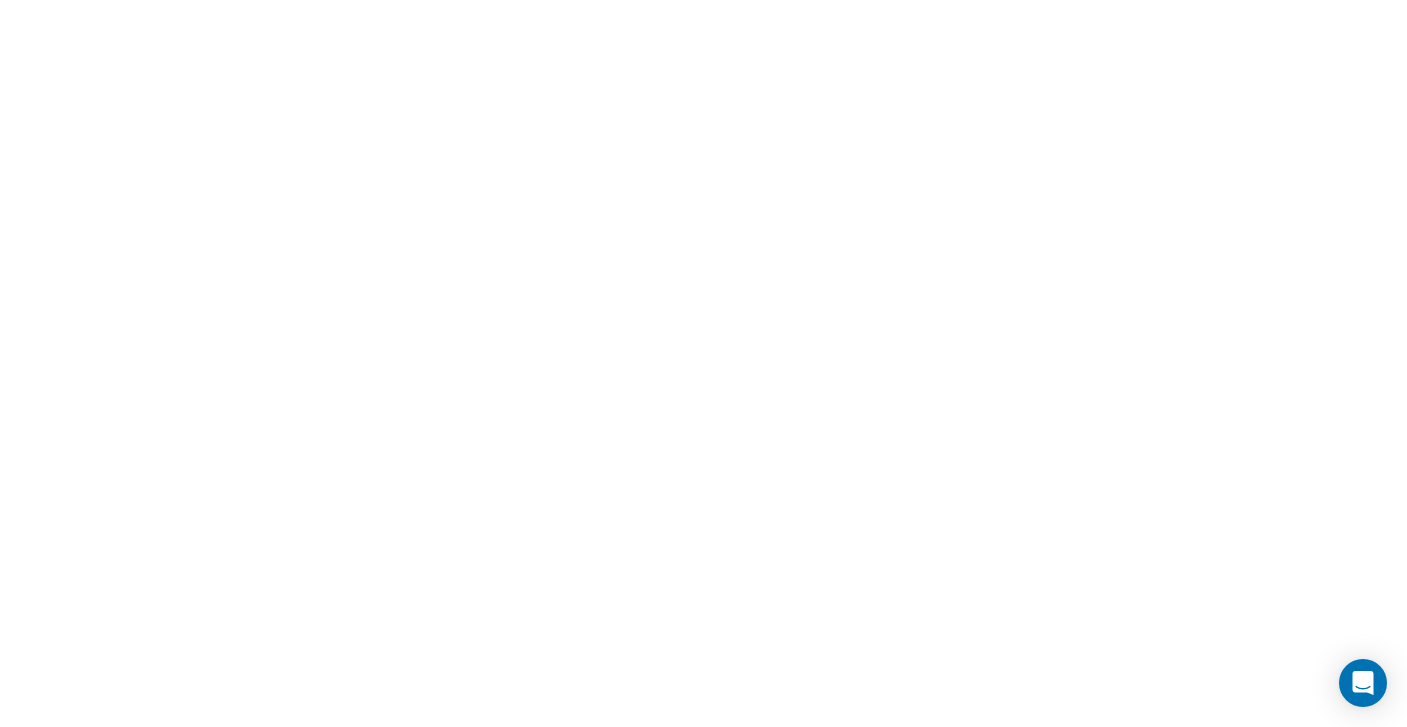 scroll, scrollTop: 0, scrollLeft: 0, axis: both 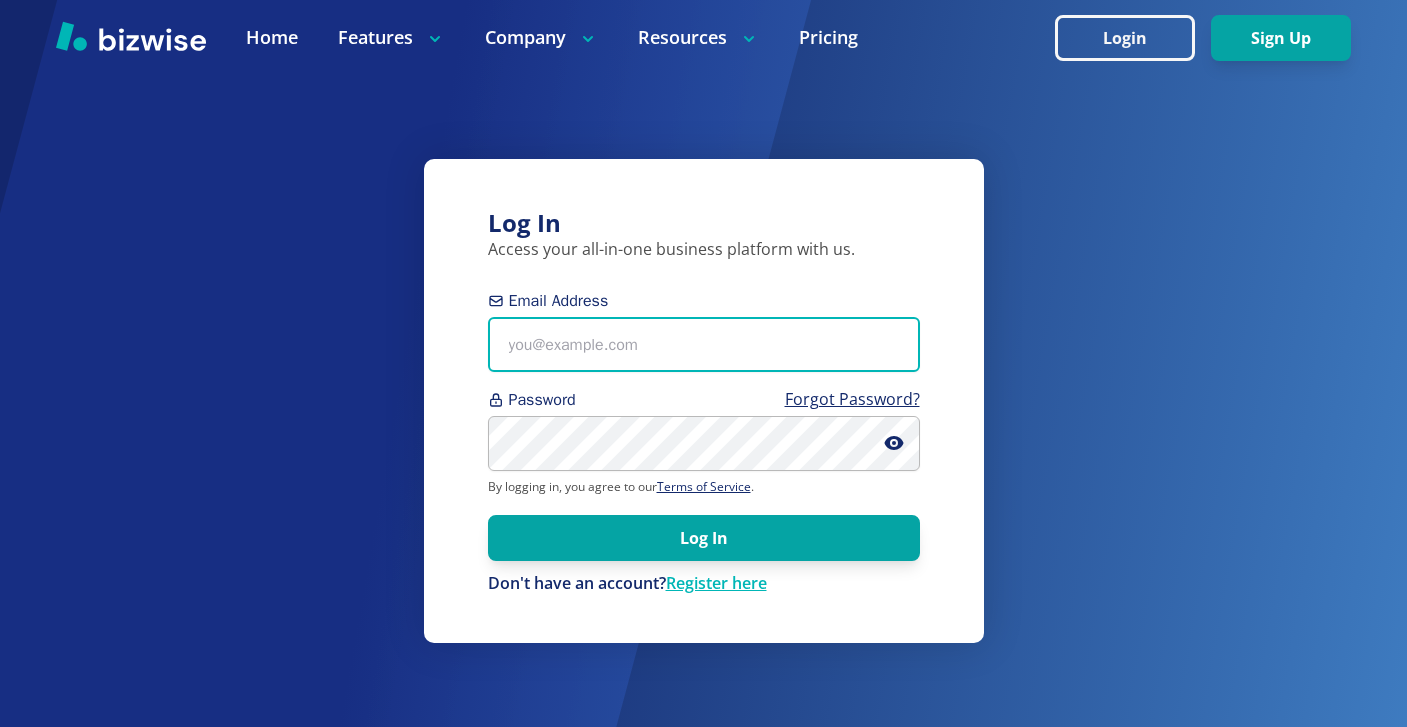 click on "Email Address" at bounding box center [704, 344] 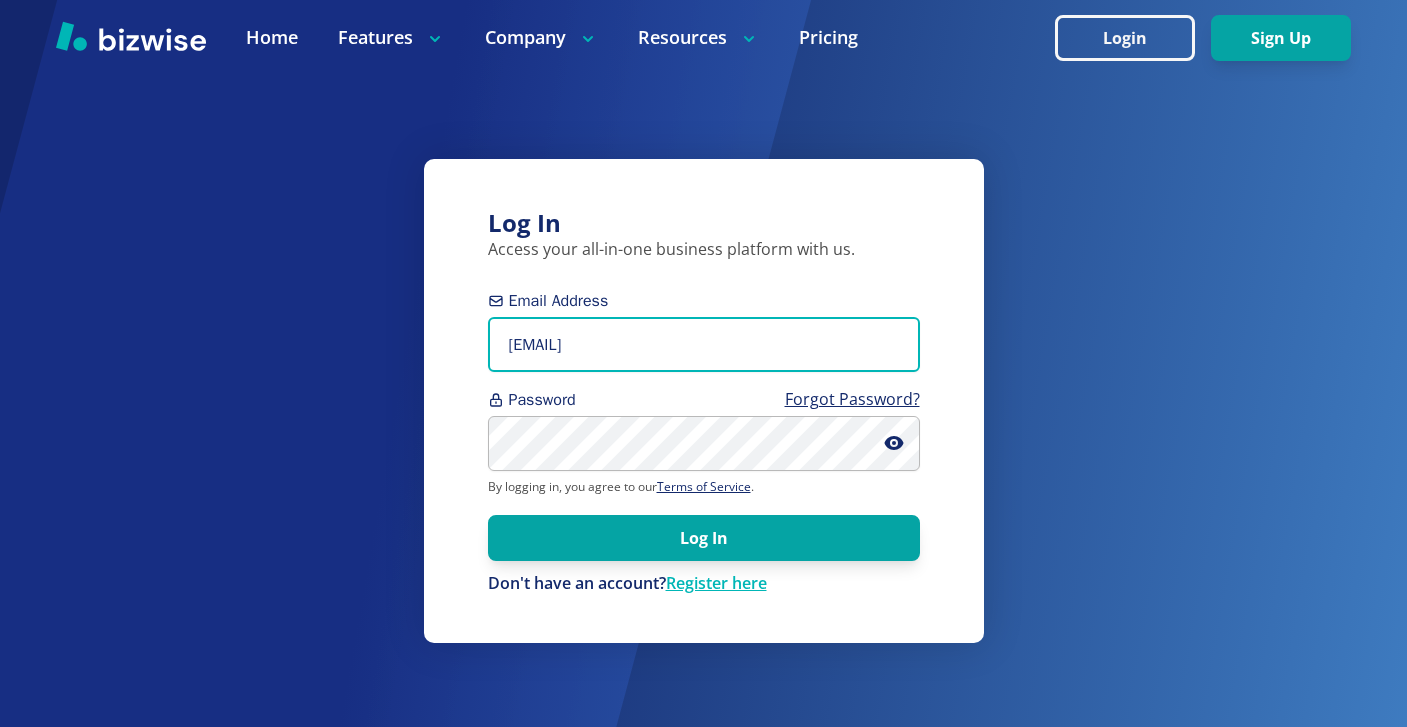 type on "heidi@tricountyhumane.org" 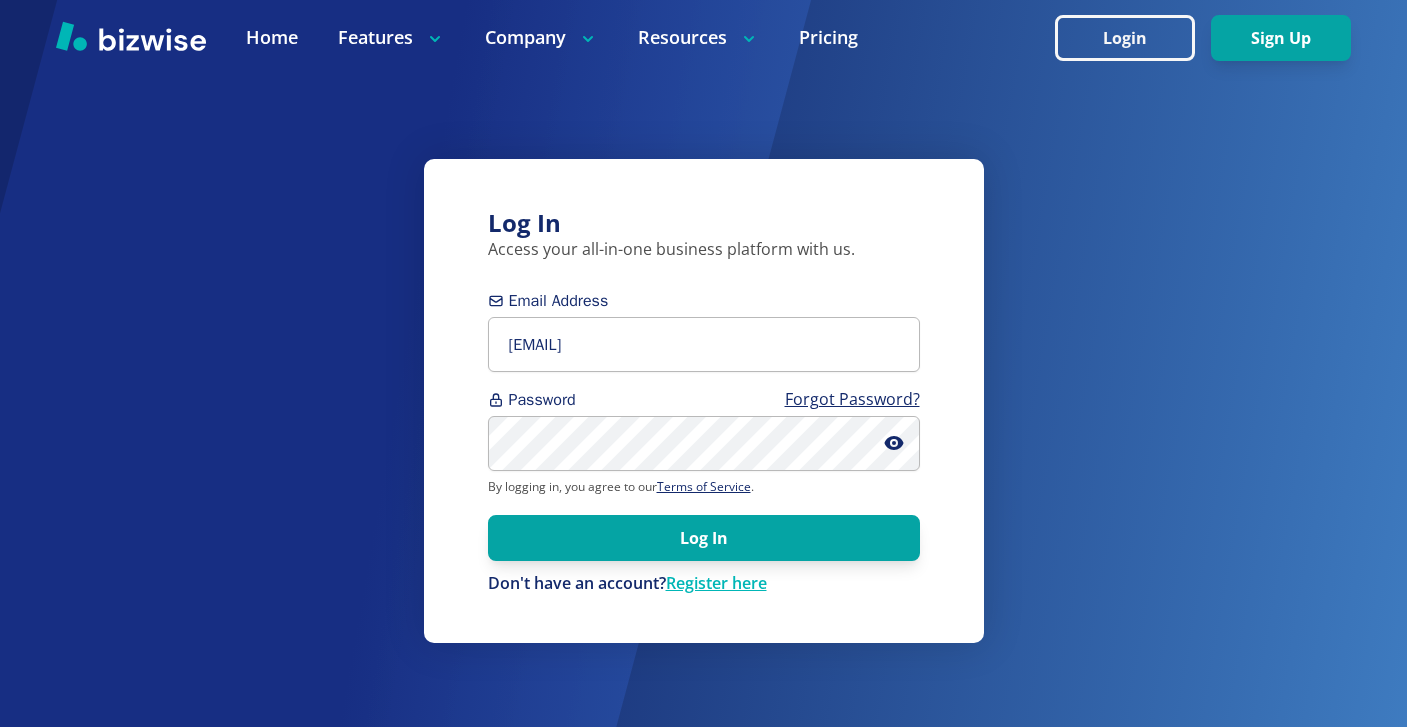 click on "Email Address heidi@tricountyhumane.org Password Forgot Password? By logging in, you agree to our  Terms of Service . Log In Don't have an account?  Register here" at bounding box center [704, 442] 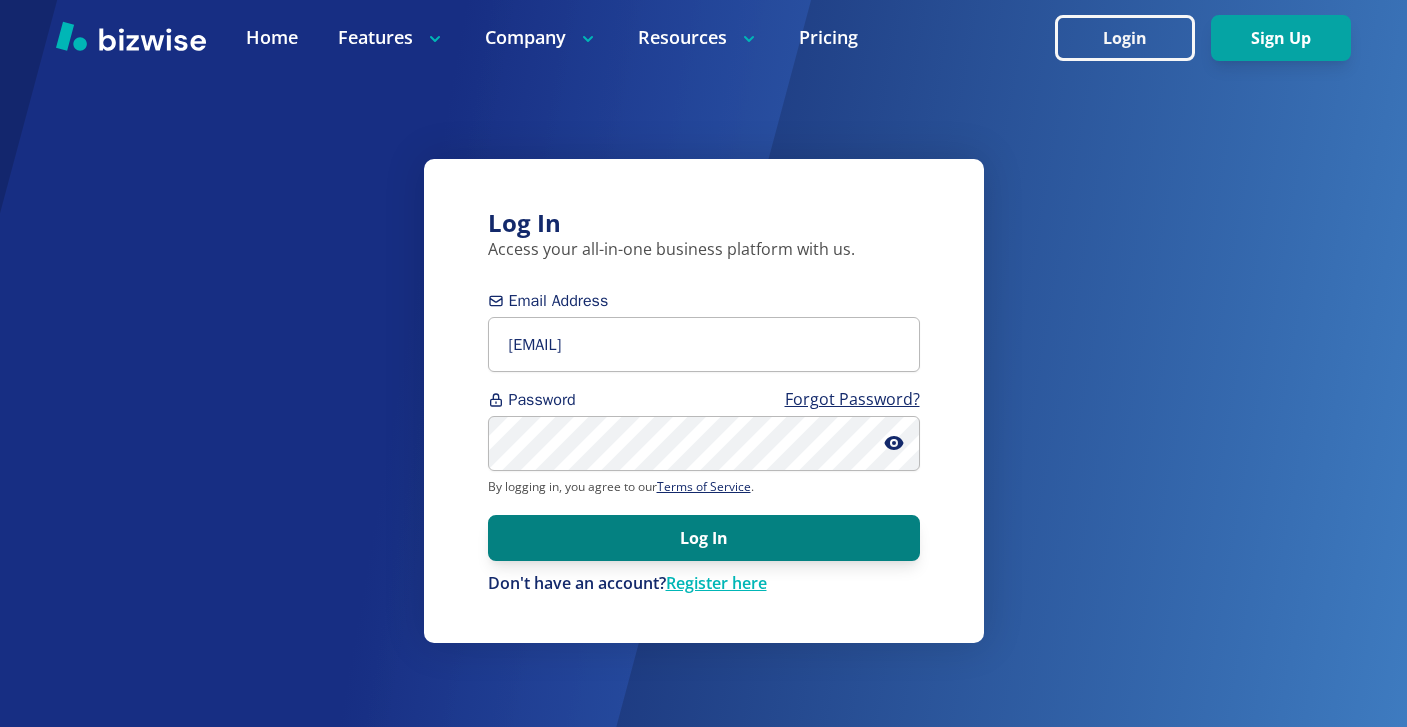 click on "Log In" at bounding box center (704, 538) 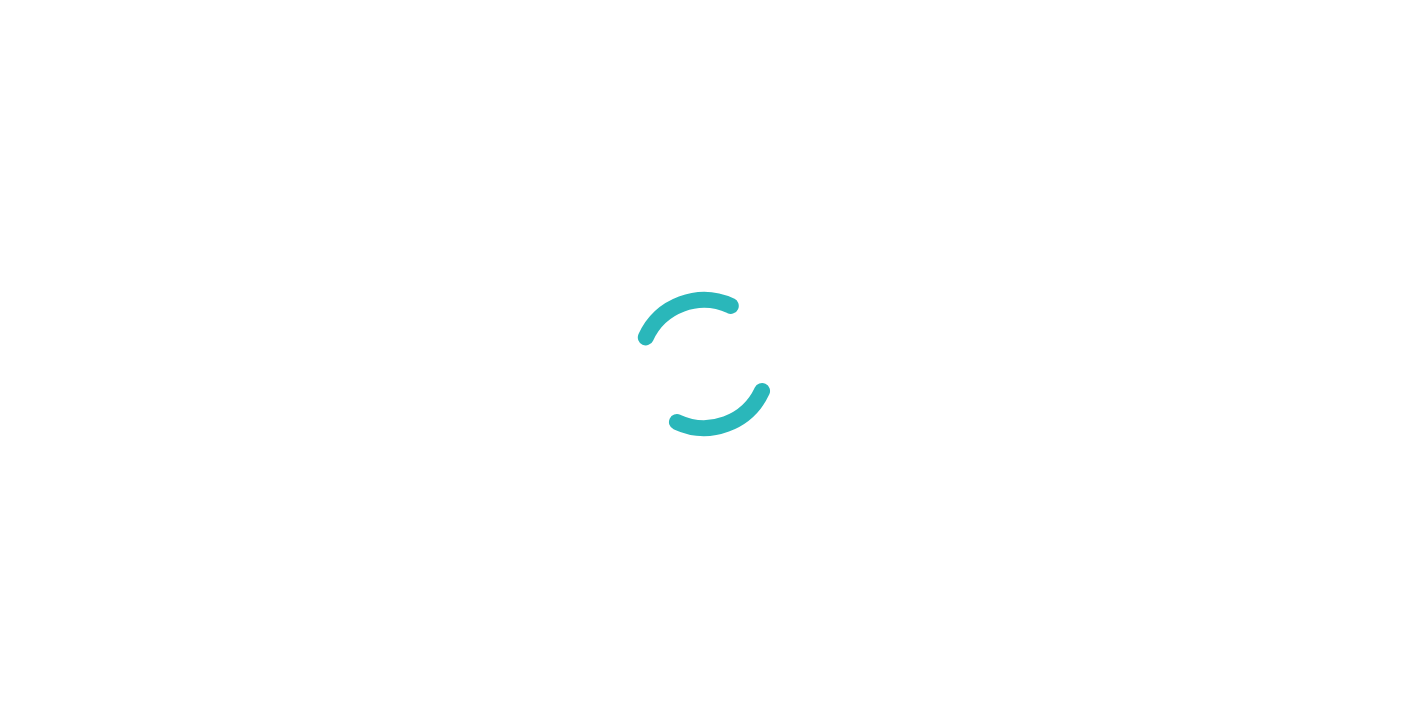 scroll, scrollTop: 0, scrollLeft: 0, axis: both 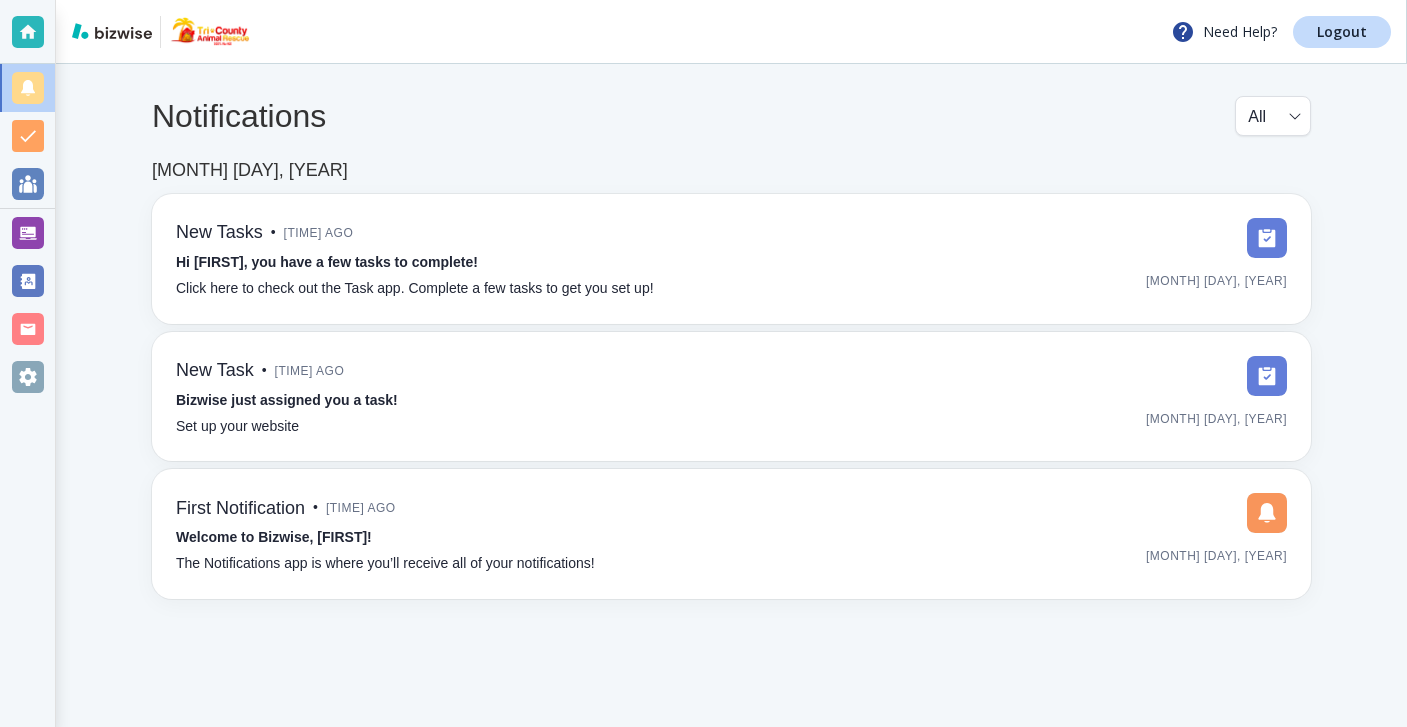 click at bounding box center [27, 233] 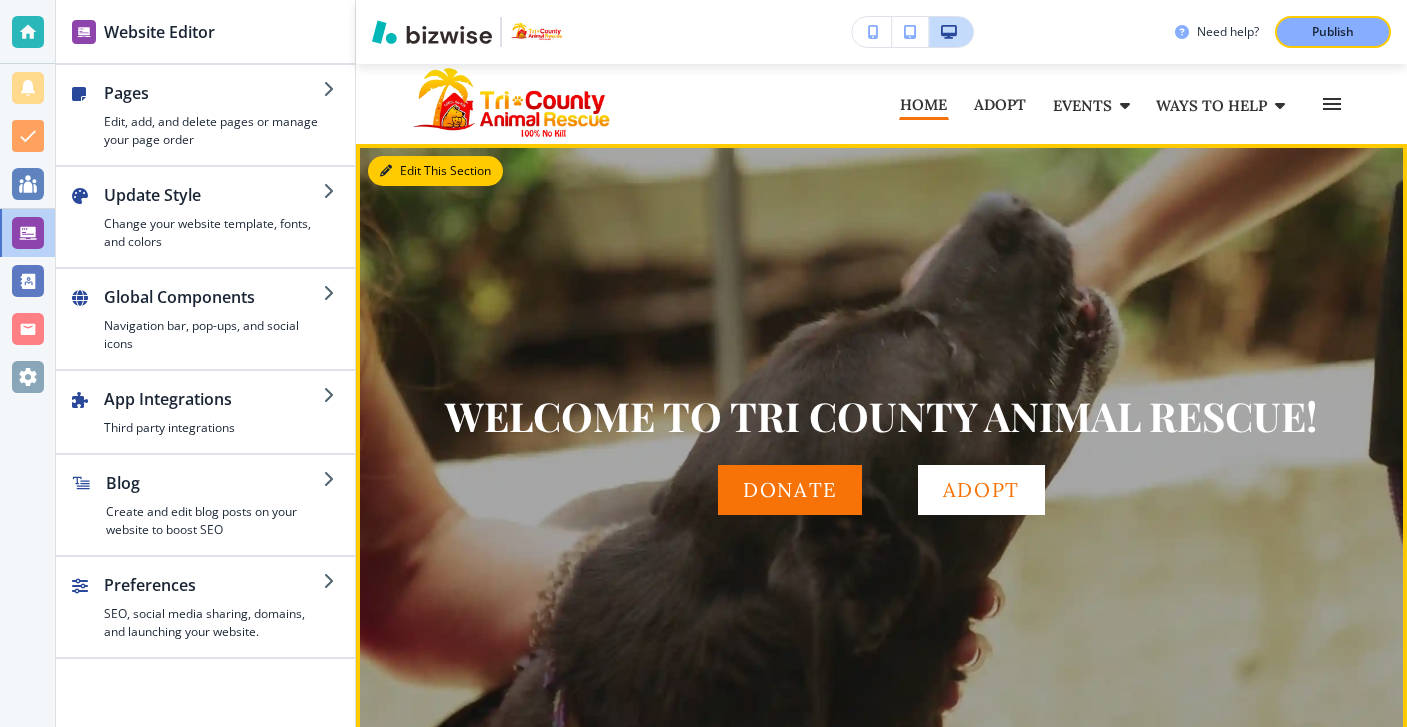 click on "Edit This Section" at bounding box center (435, 171) 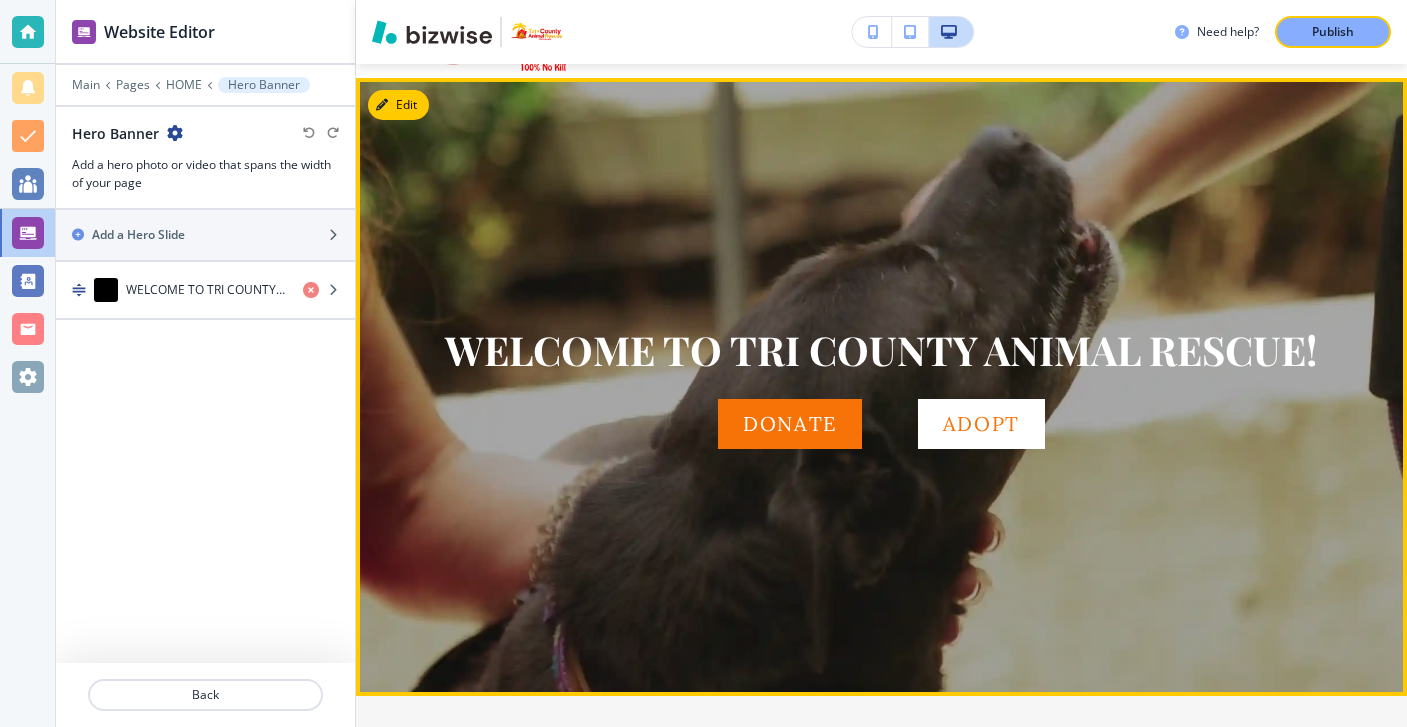 scroll, scrollTop: 80, scrollLeft: 0, axis: vertical 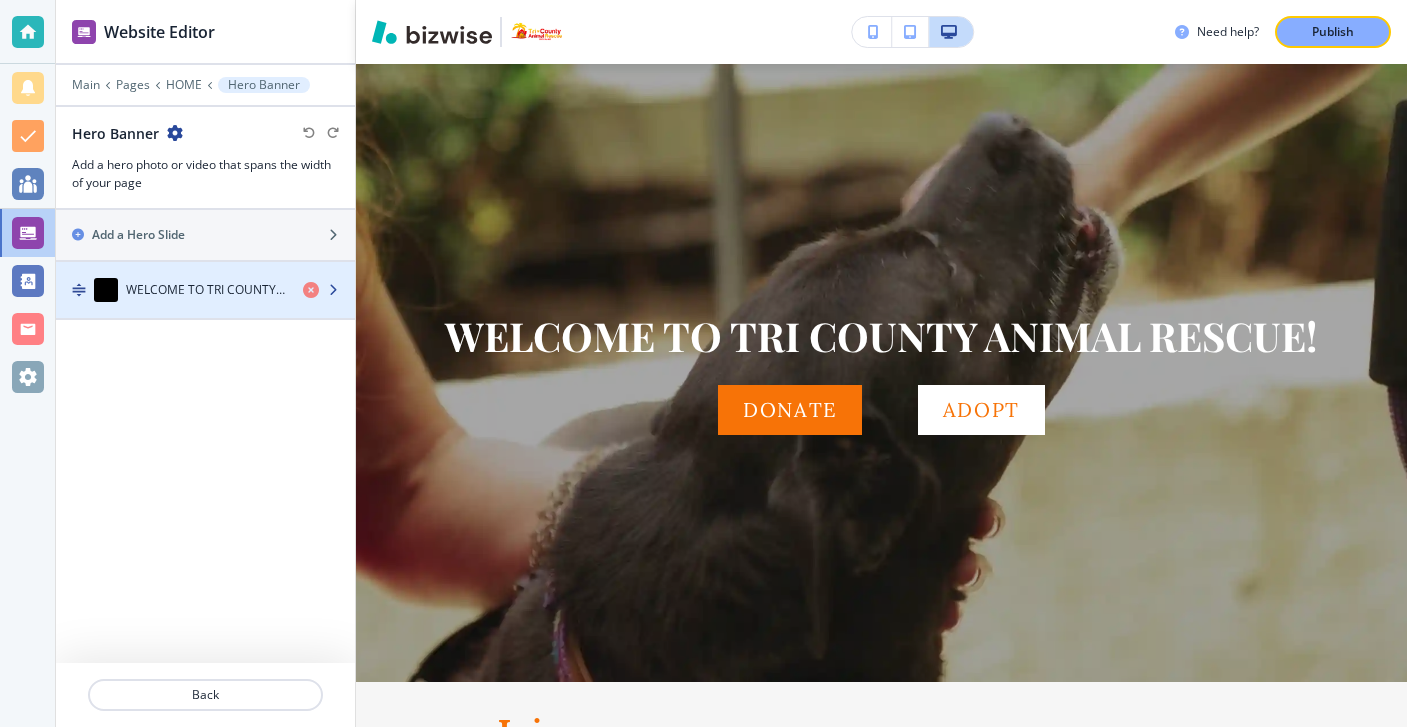 click at bounding box center (205, 270) 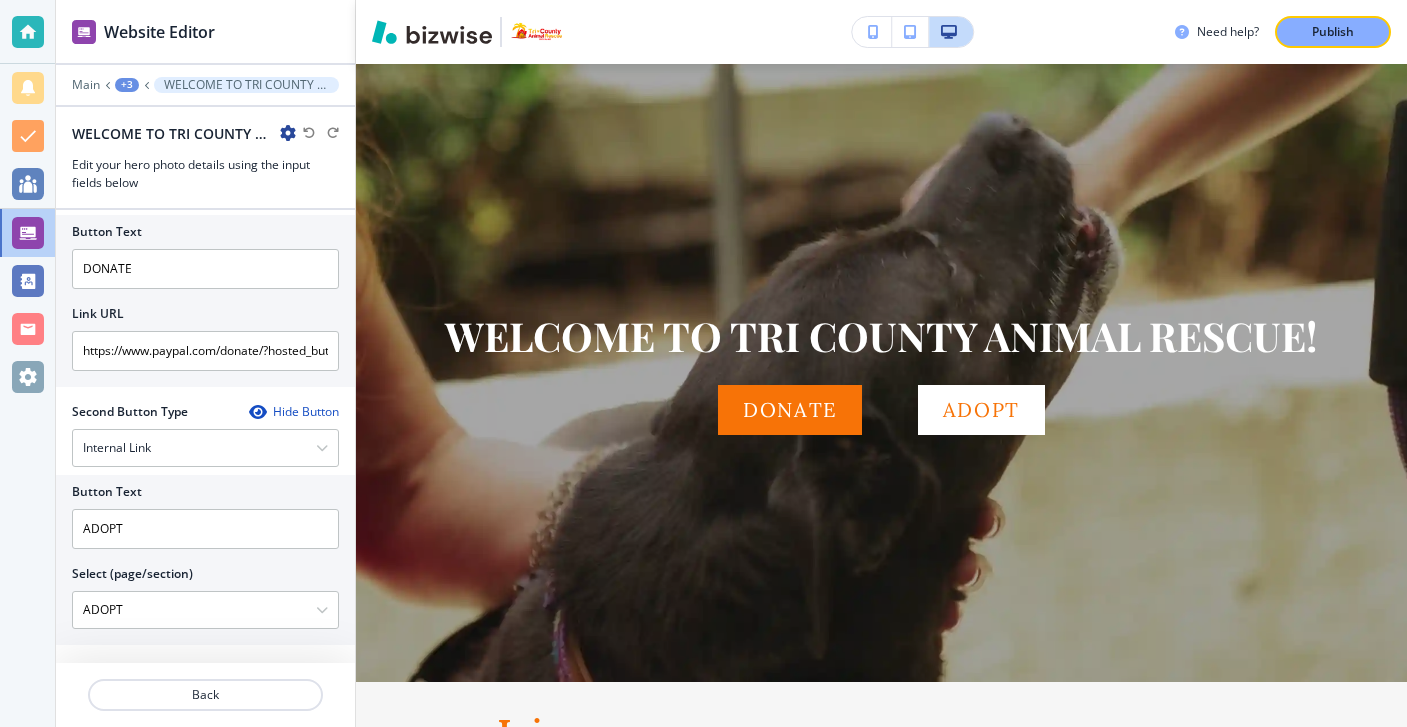 scroll, scrollTop: 586, scrollLeft: 0, axis: vertical 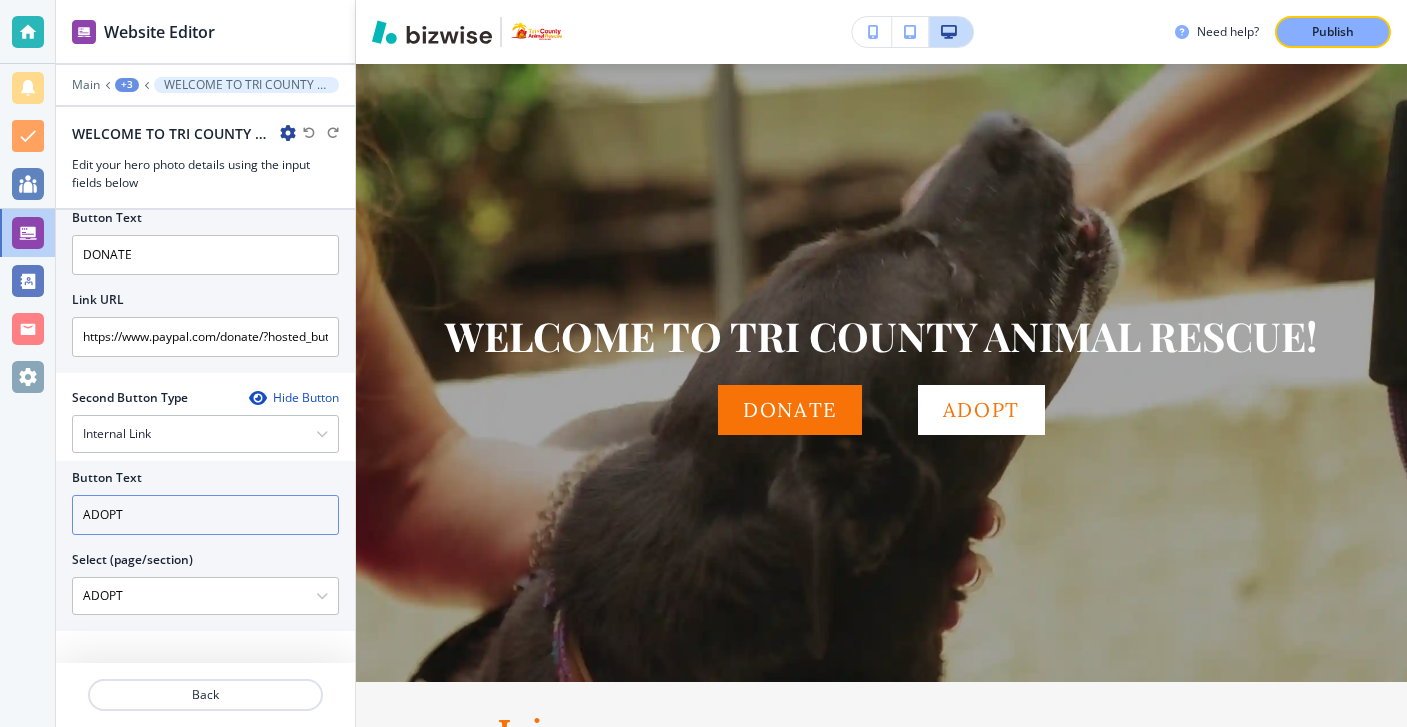 click on "ADOPT" at bounding box center (205, 515) 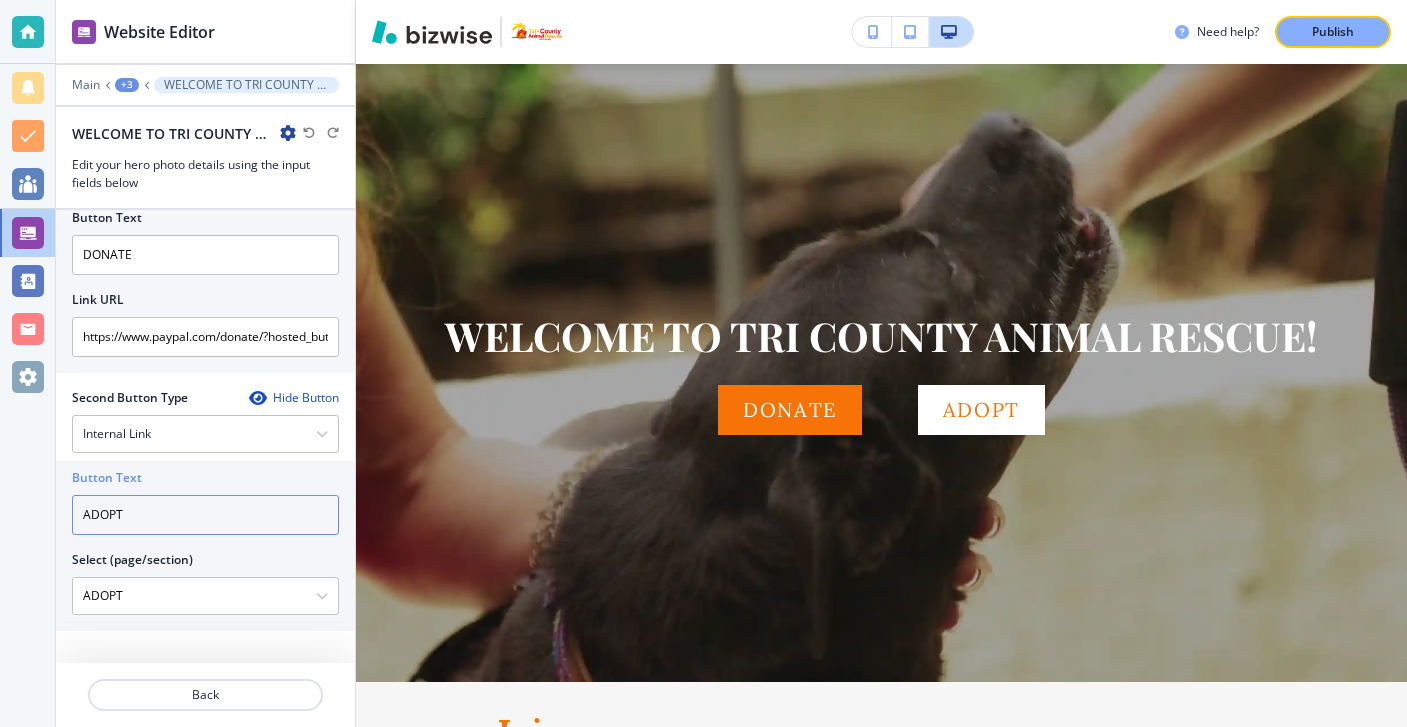 drag, startPoint x: 286, startPoint y: 520, endPoint x: 116, endPoint y: 520, distance: 170 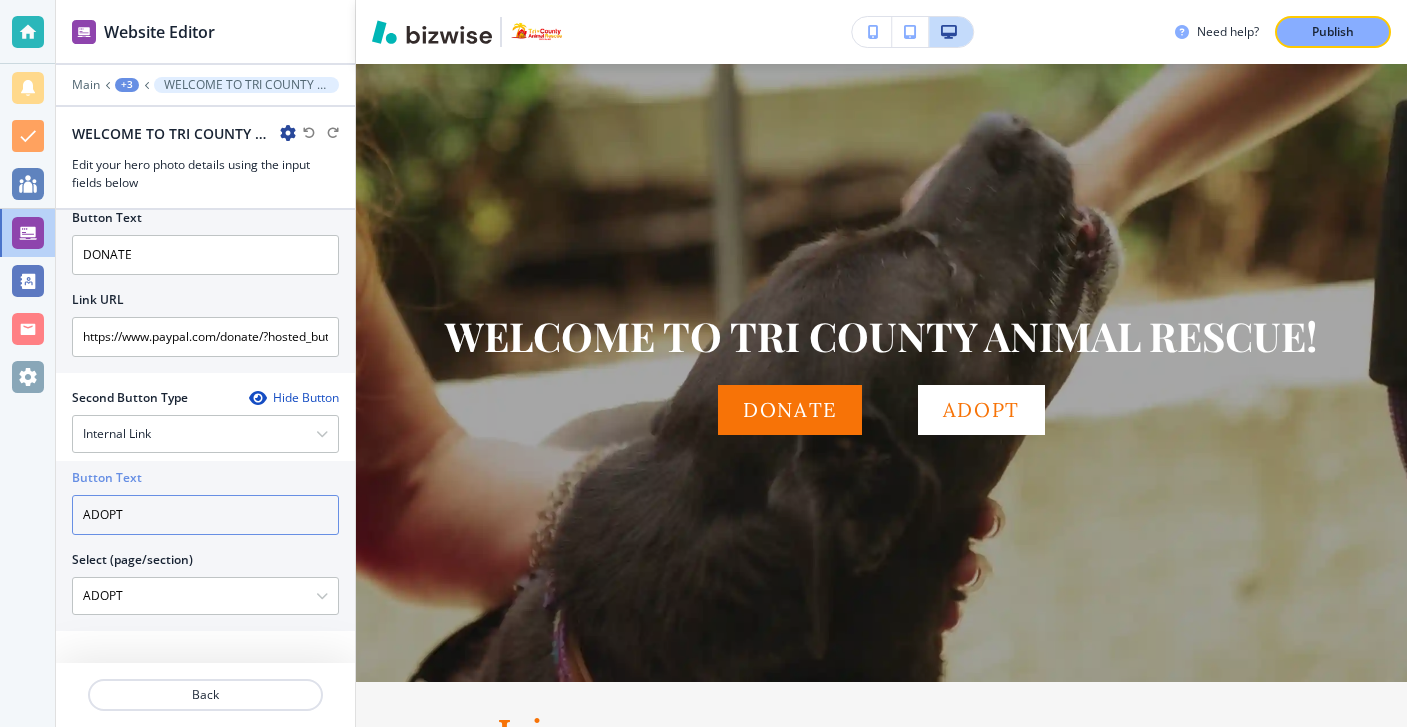 click on "ADOPT" at bounding box center (205, 515) 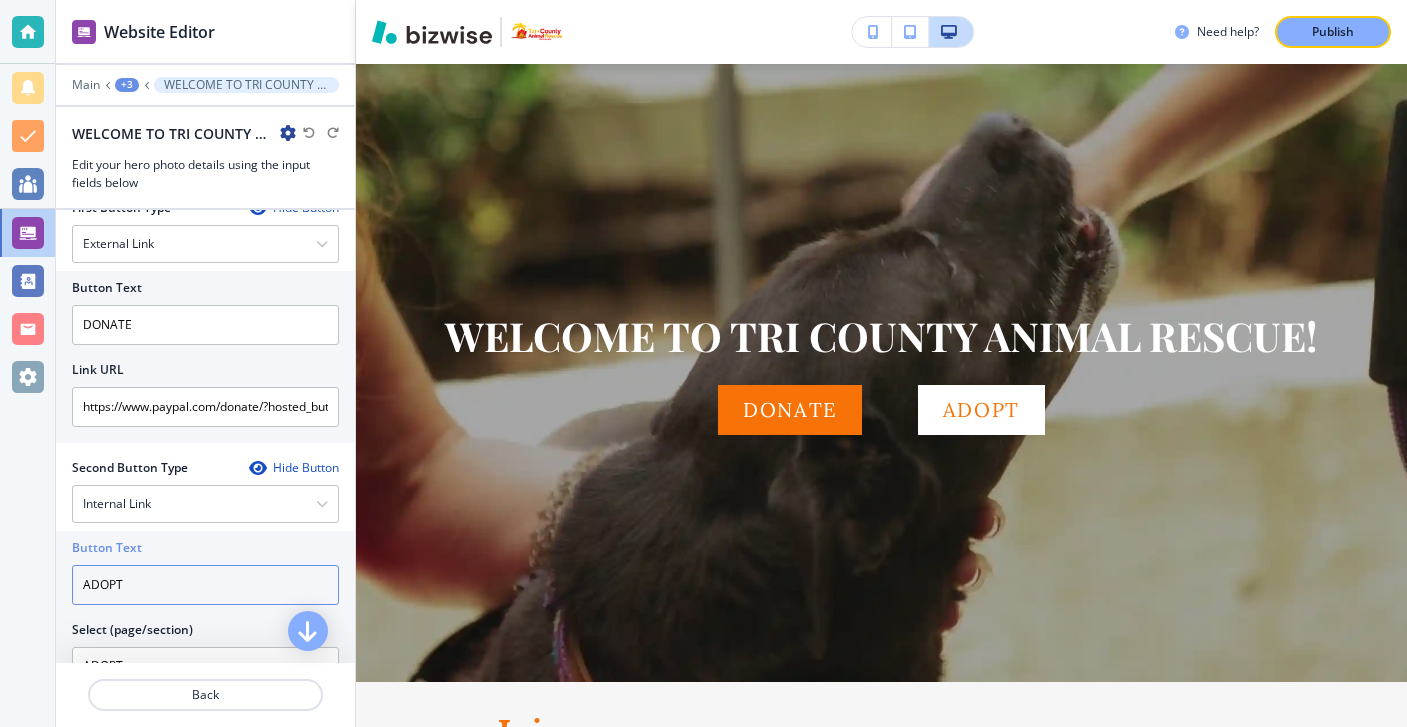 scroll, scrollTop: 425, scrollLeft: 0, axis: vertical 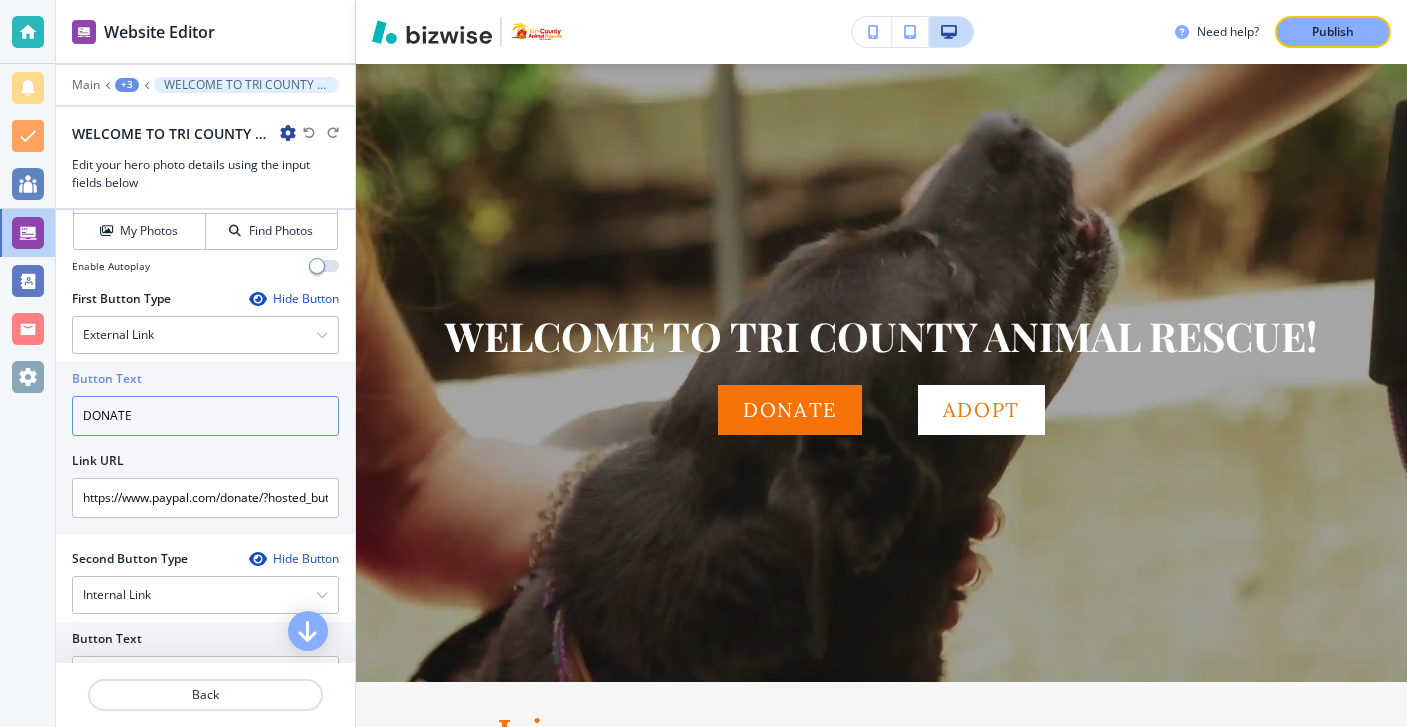 drag, startPoint x: 189, startPoint y: 421, endPoint x: -10, endPoint y: 409, distance: 199.36148 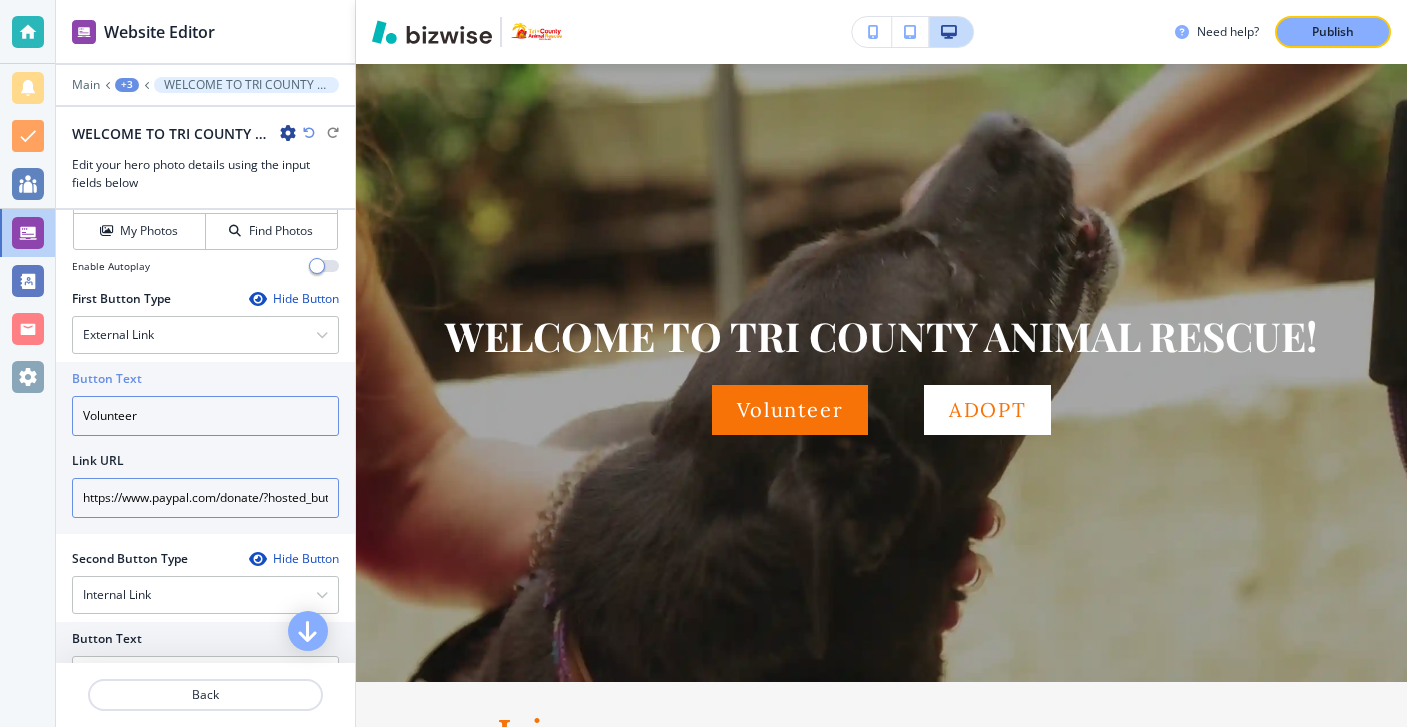 type on "Volunteer" 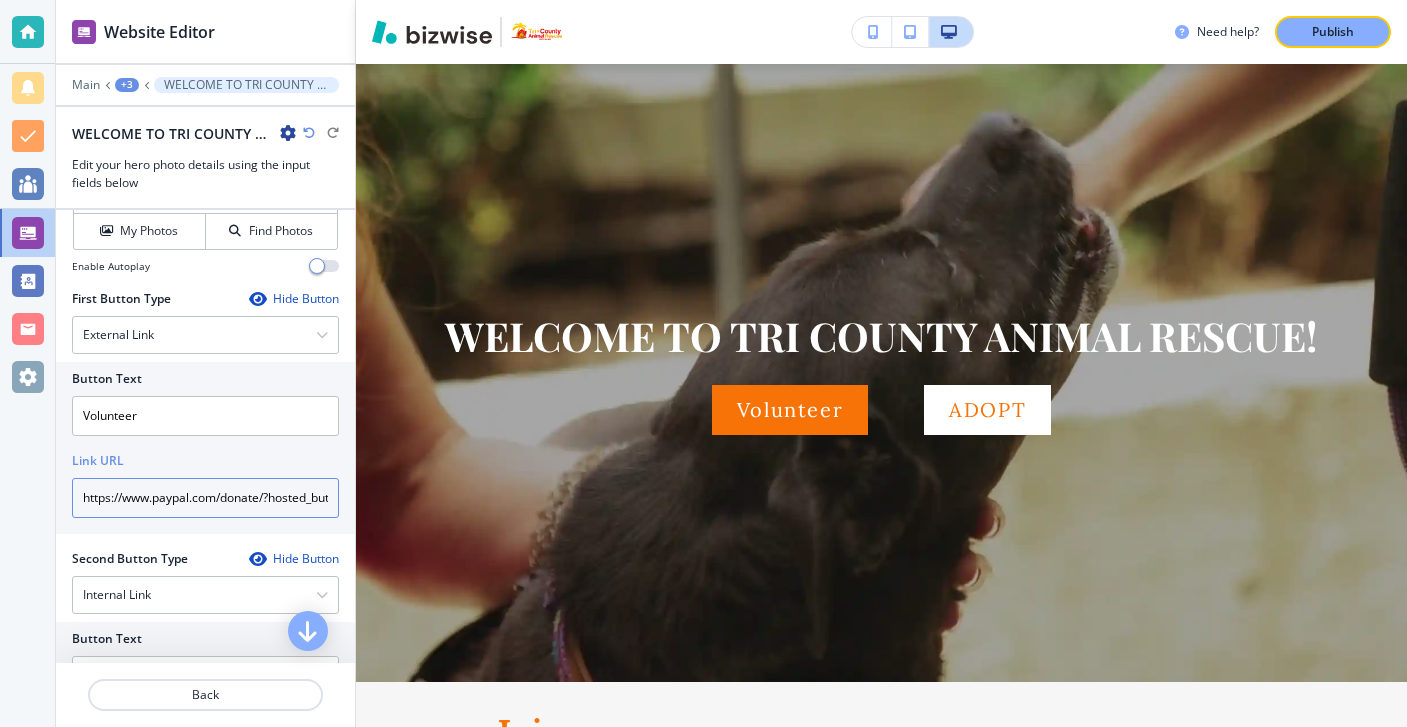 scroll, scrollTop: 0, scrollLeft: 147, axis: horizontal 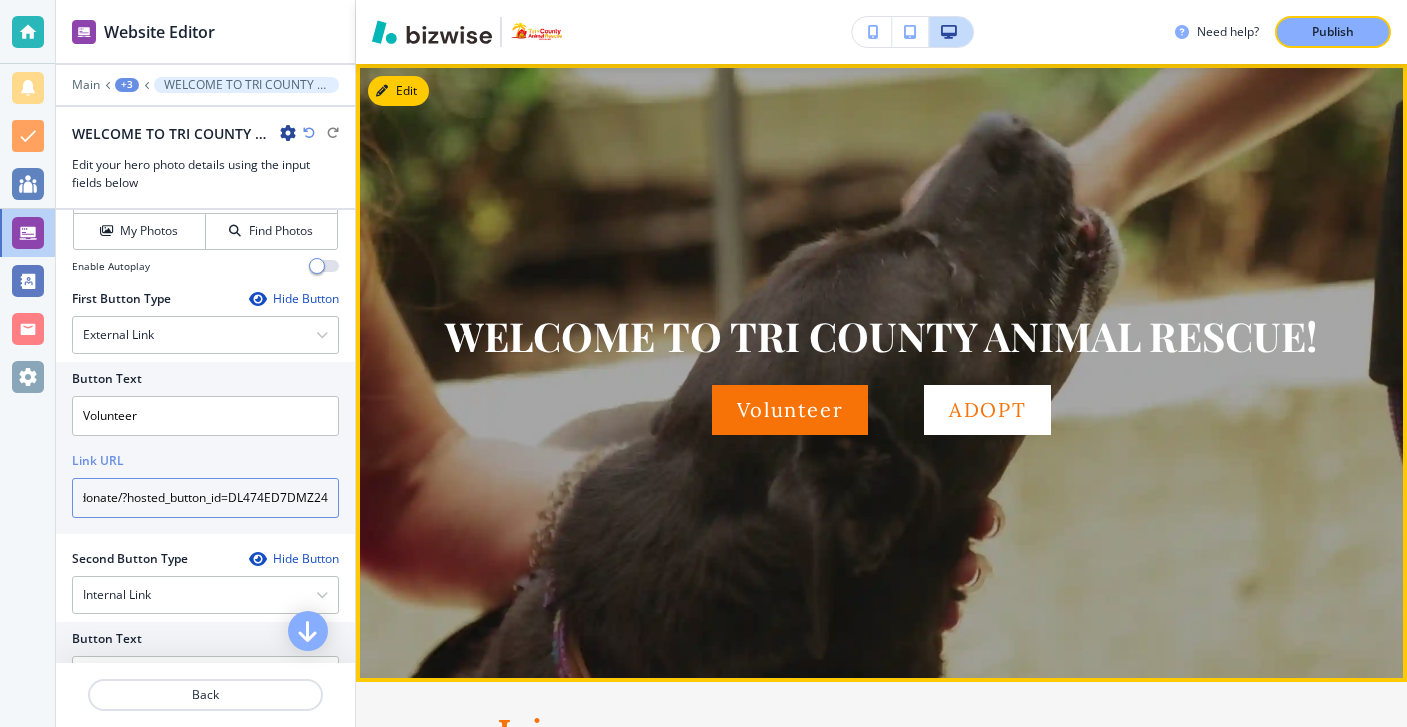 drag, startPoint x: 78, startPoint y: 497, endPoint x: 372, endPoint y: 499, distance: 294.0068 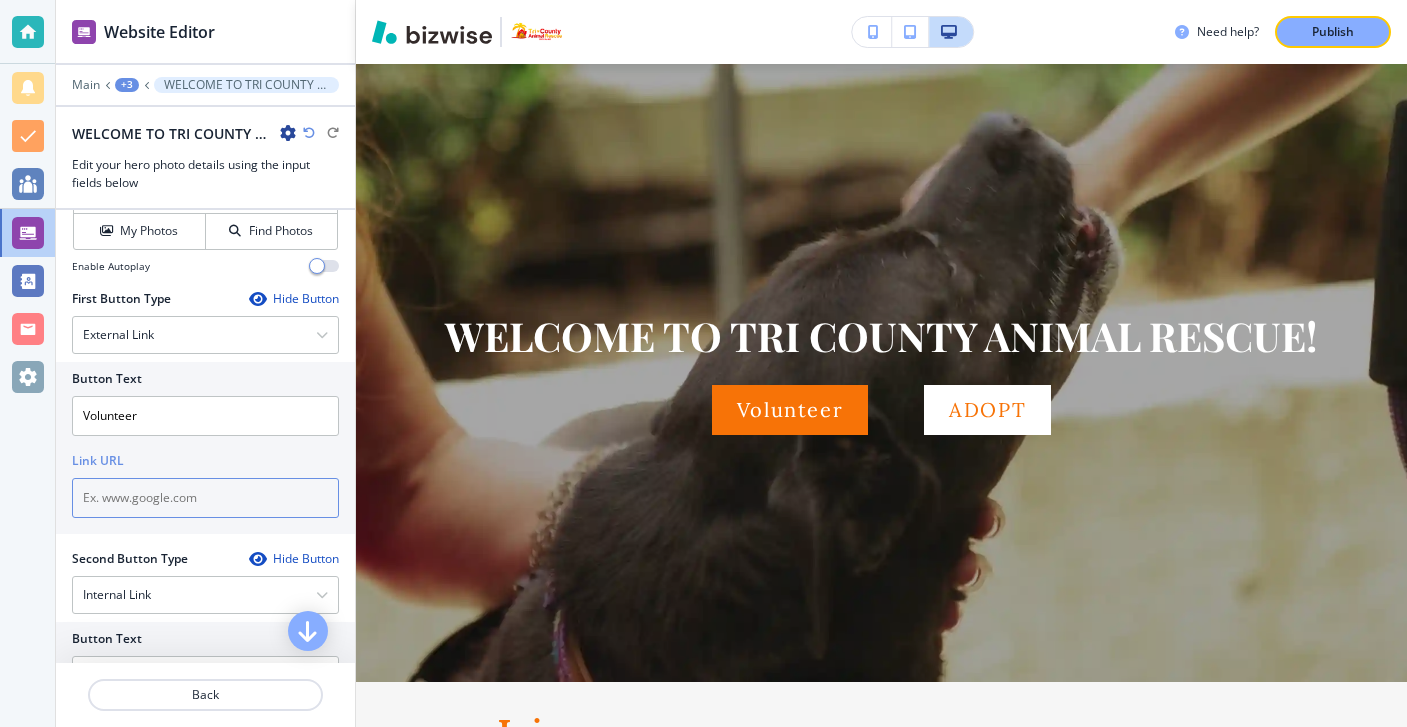 scroll, scrollTop: 0, scrollLeft: 0, axis: both 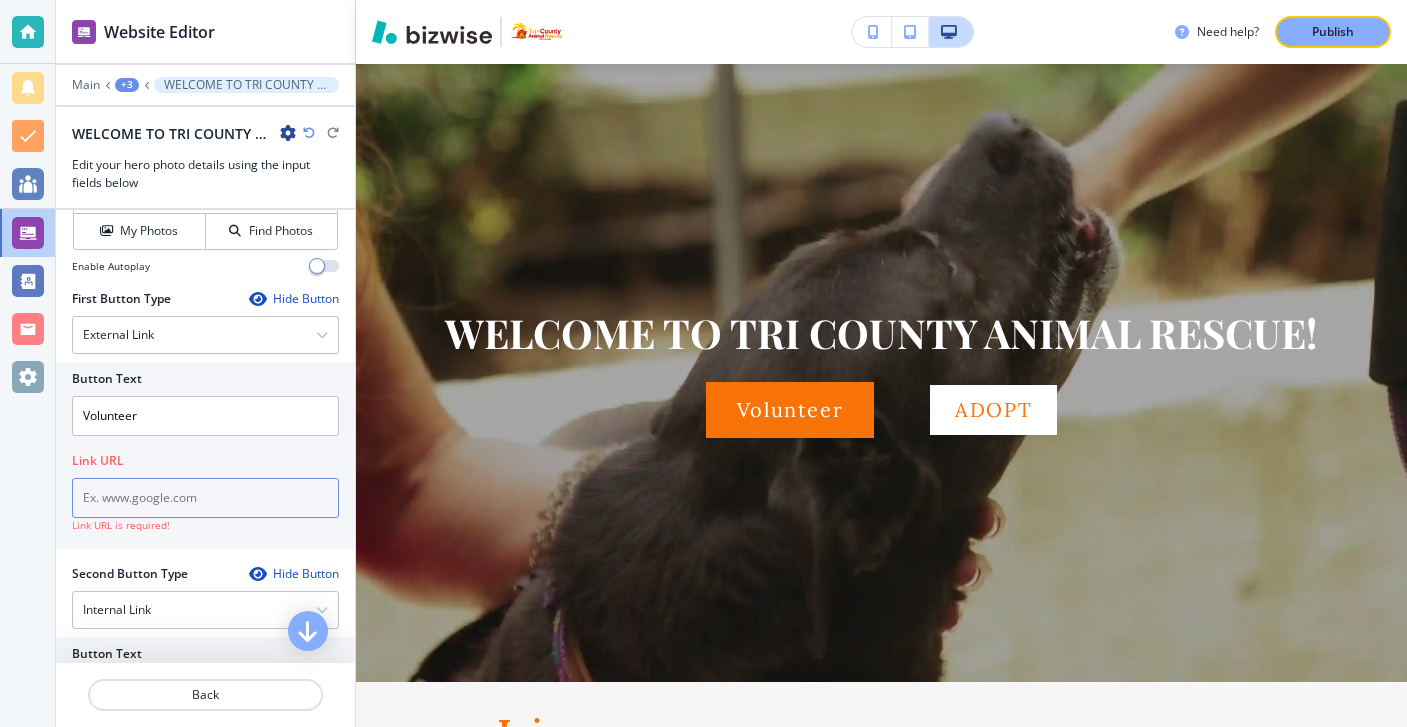 type 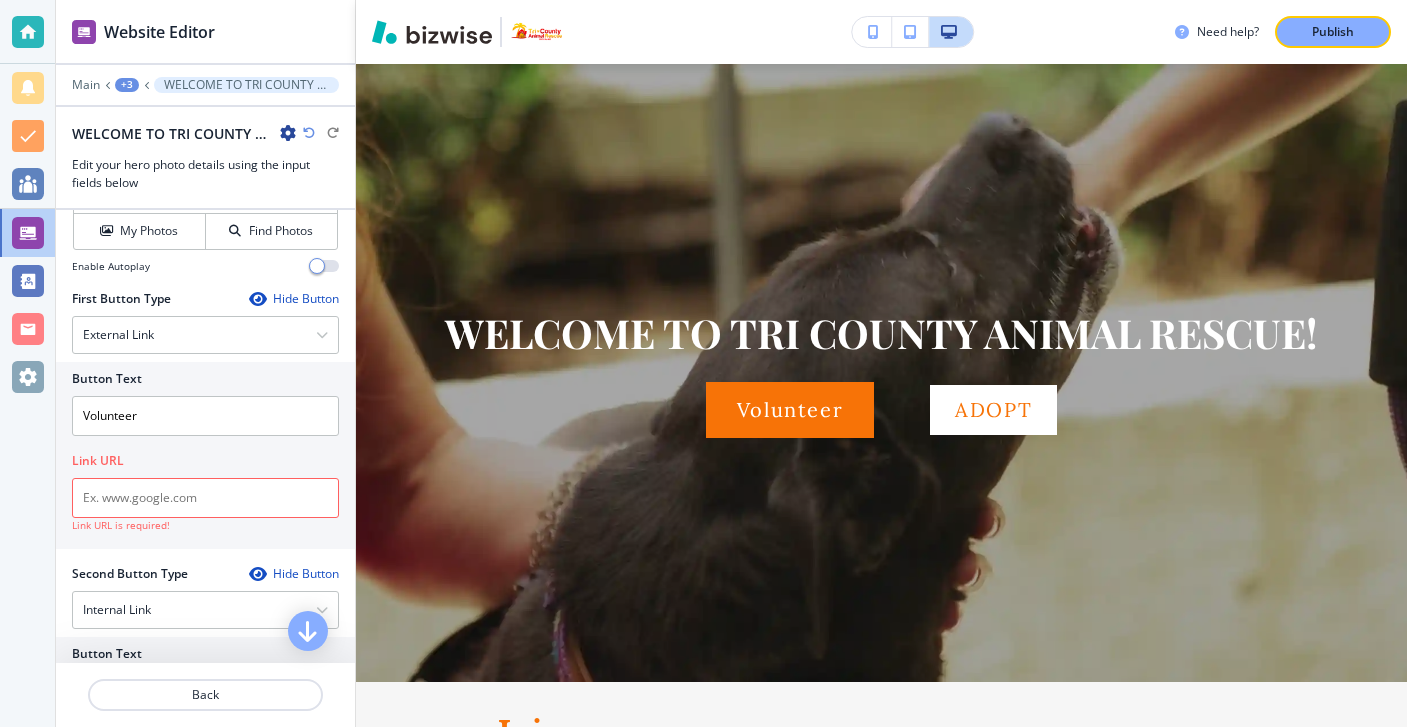 click at bounding box center [205, 474] 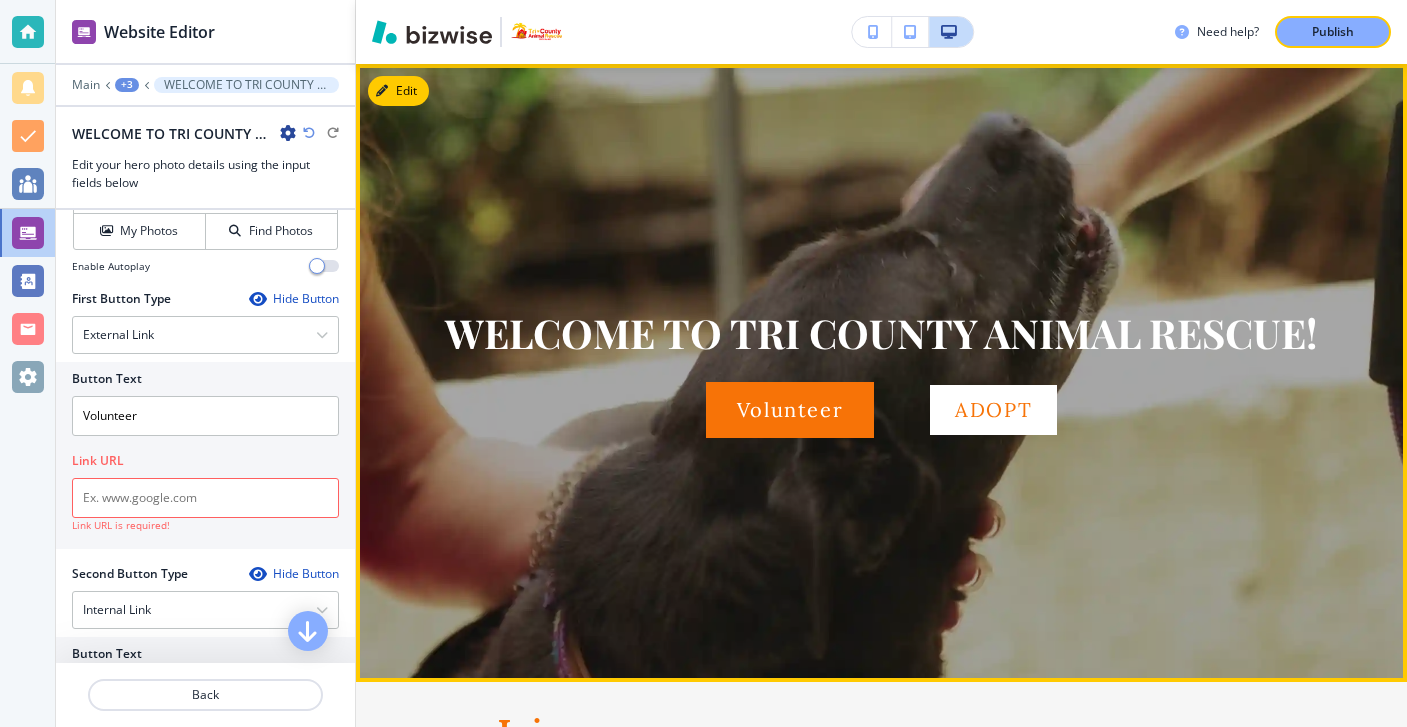 scroll, scrollTop: 0, scrollLeft: 0, axis: both 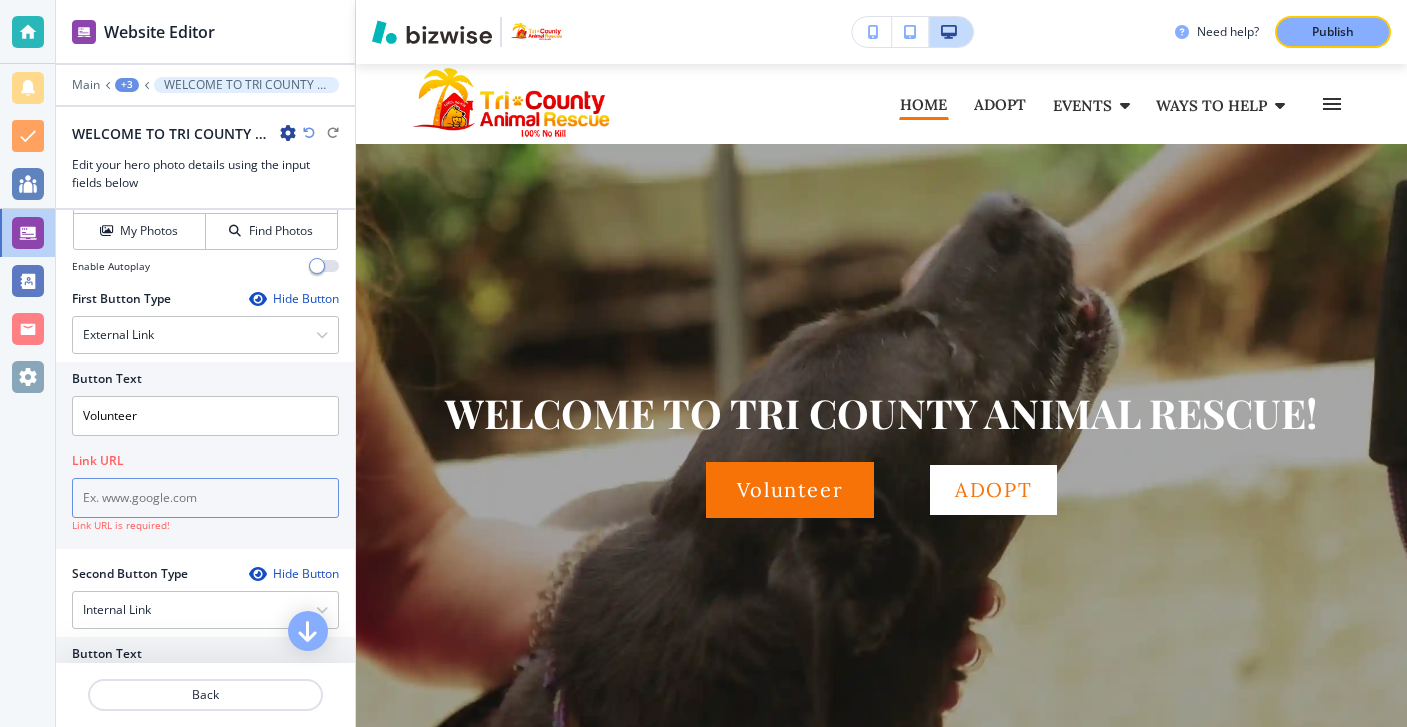 click at bounding box center [205, 498] 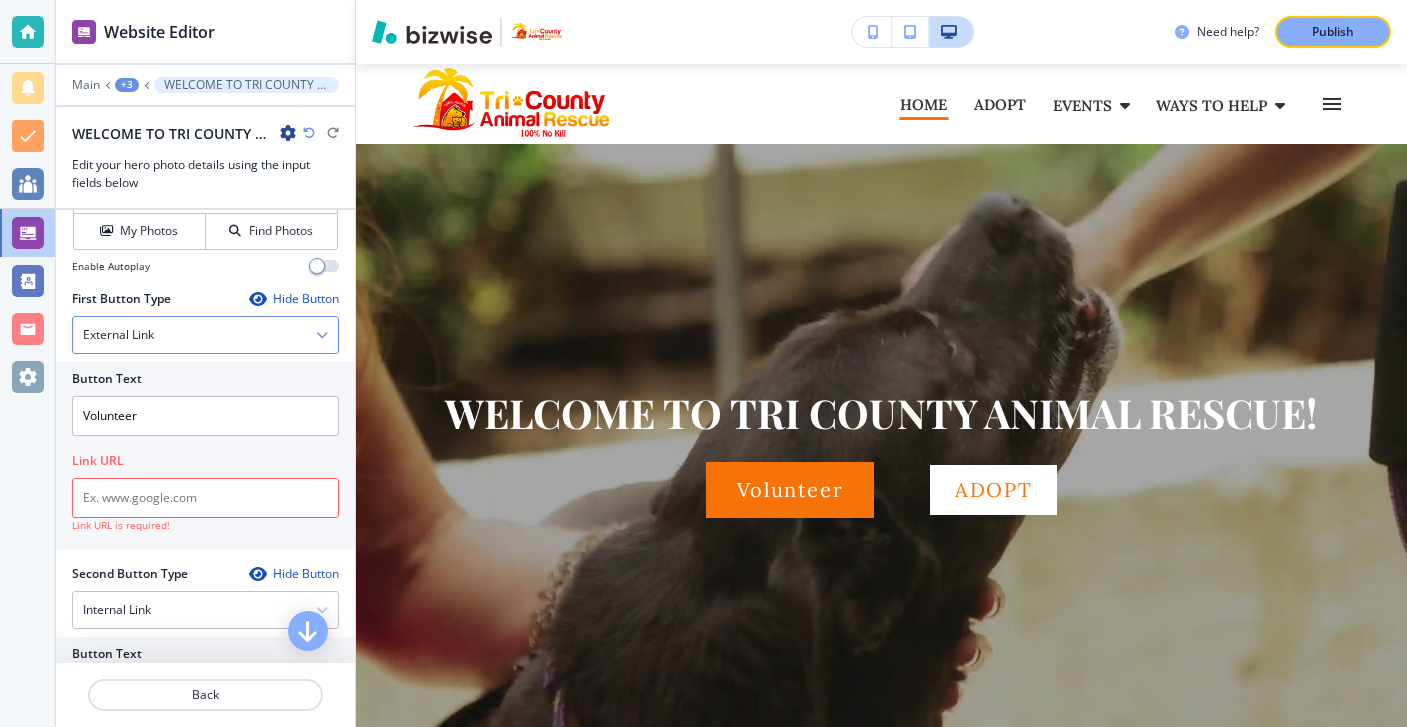click on "External Link" at bounding box center [205, 335] 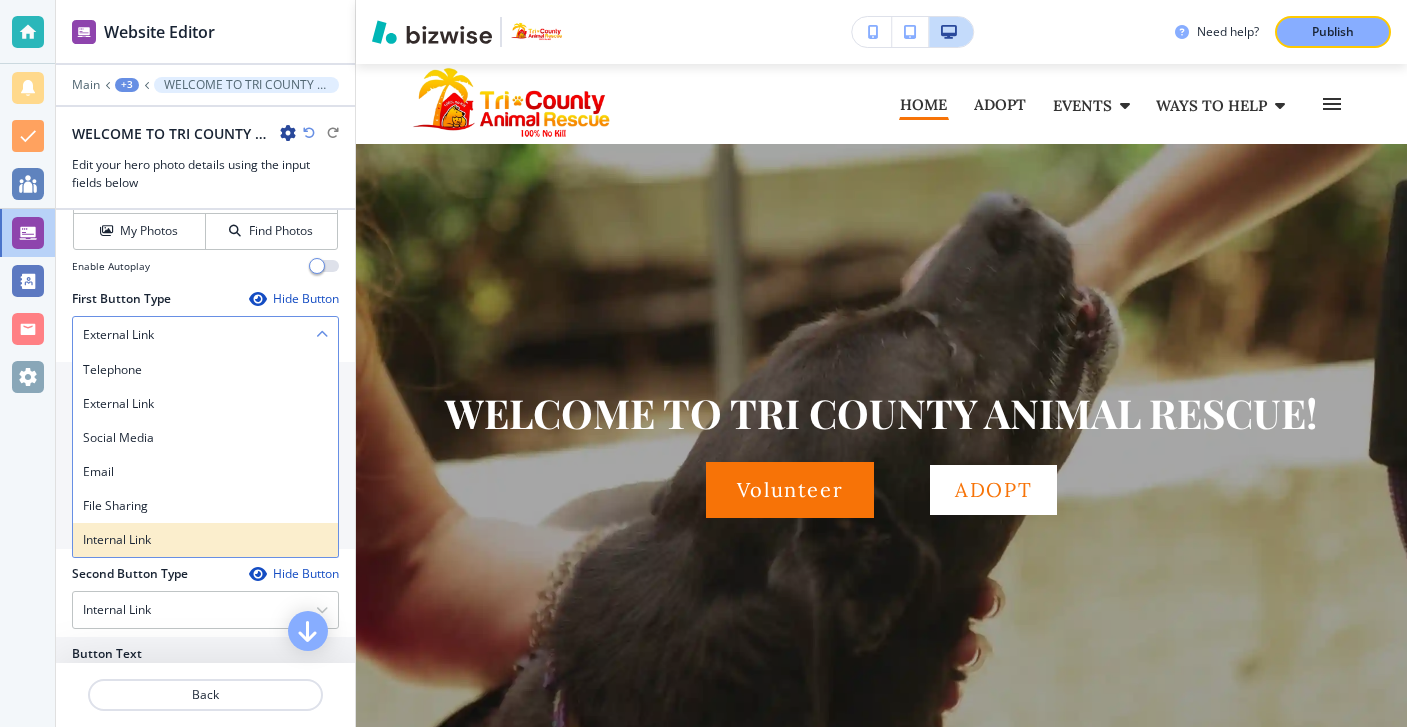 click on "Internal Link" at bounding box center (205, 540) 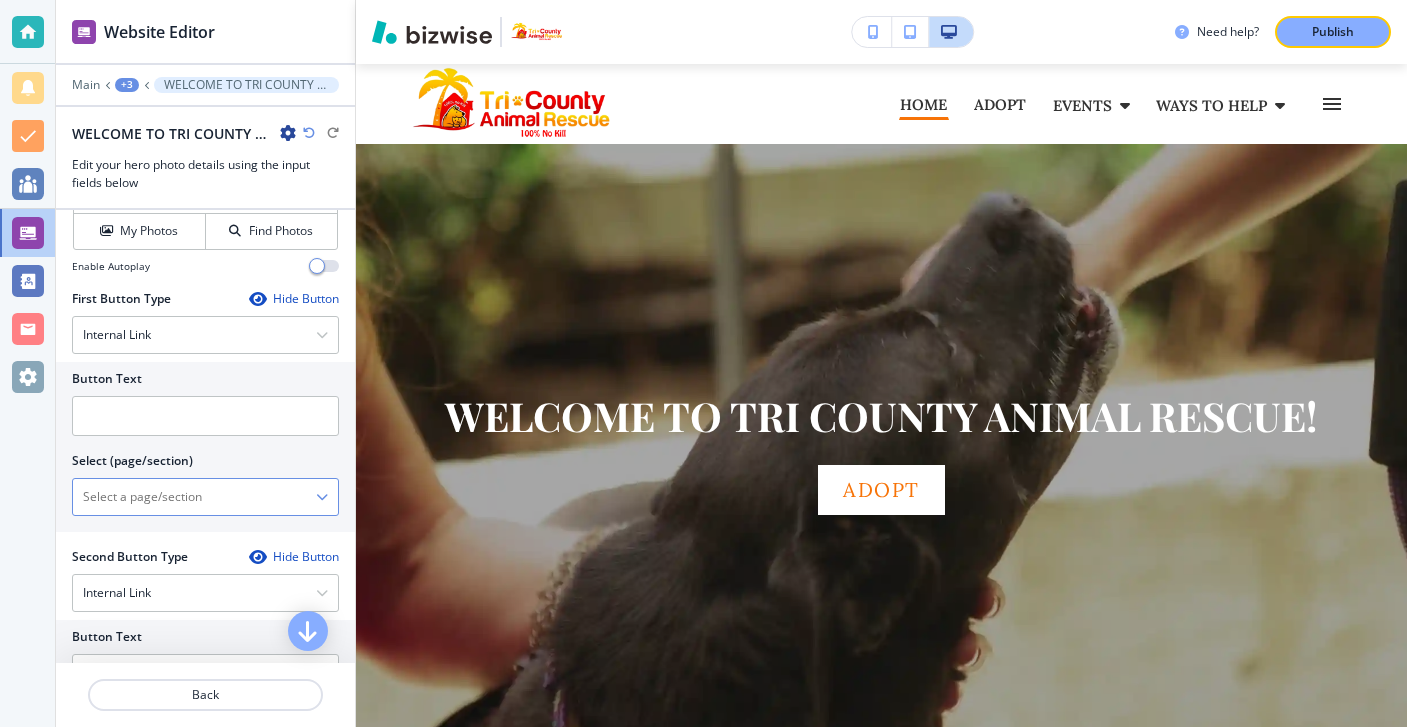 click at bounding box center (194, 497) 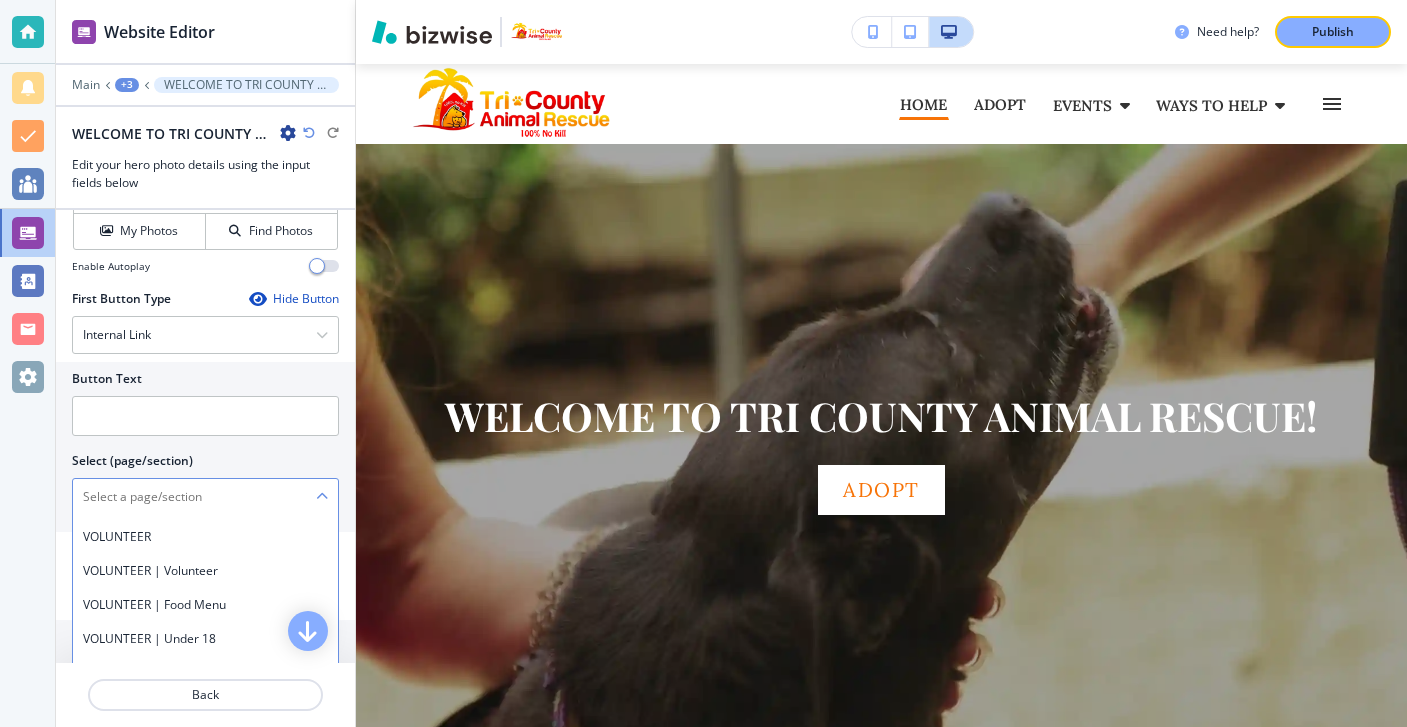scroll, scrollTop: 1467, scrollLeft: 0, axis: vertical 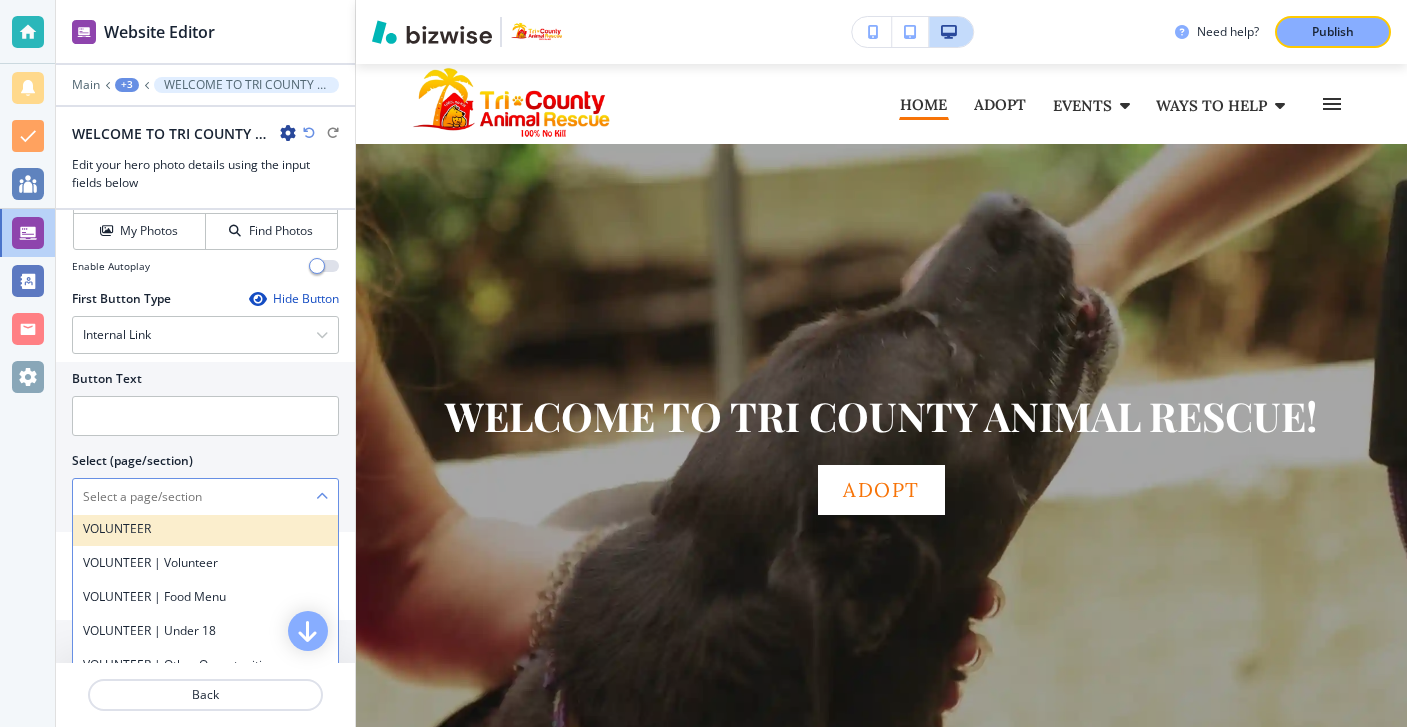 click on "VOLUNTEER" at bounding box center (205, 529) 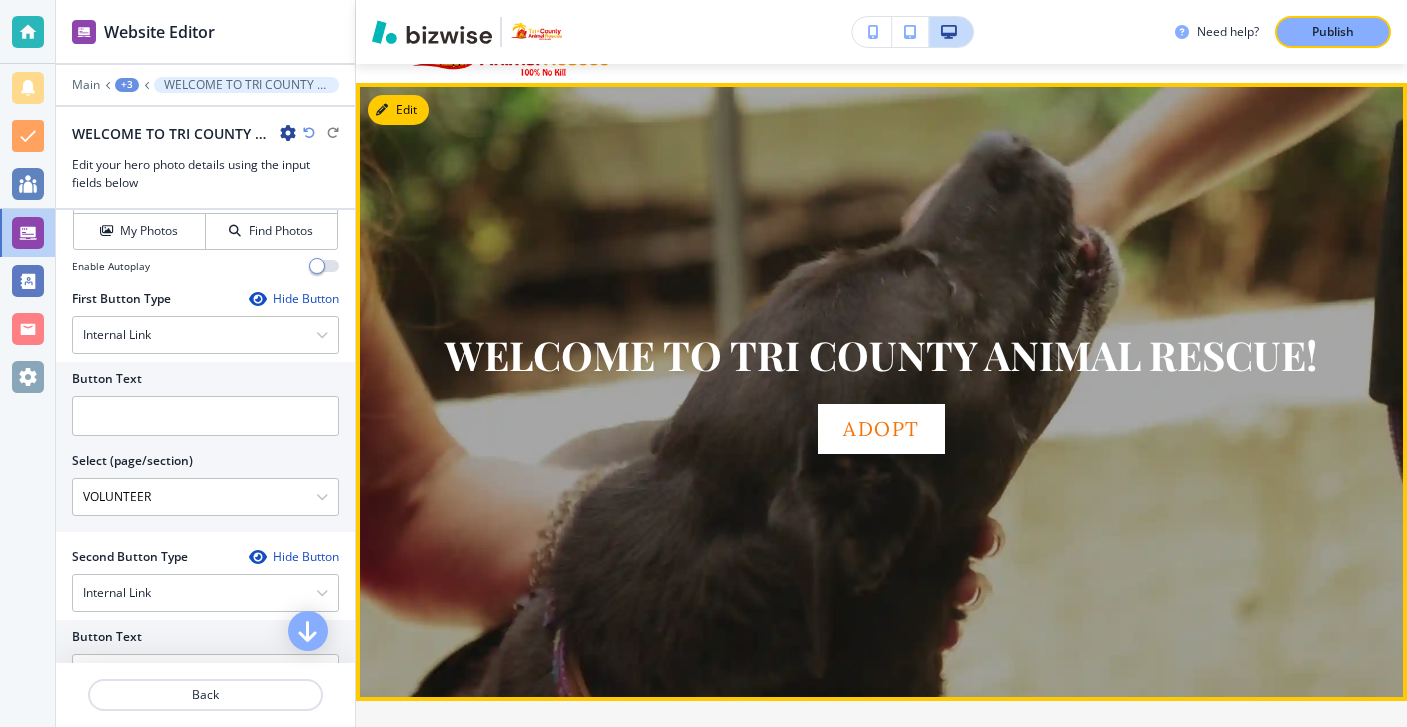 scroll, scrollTop: 0, scrollLeft: 0, axis: both 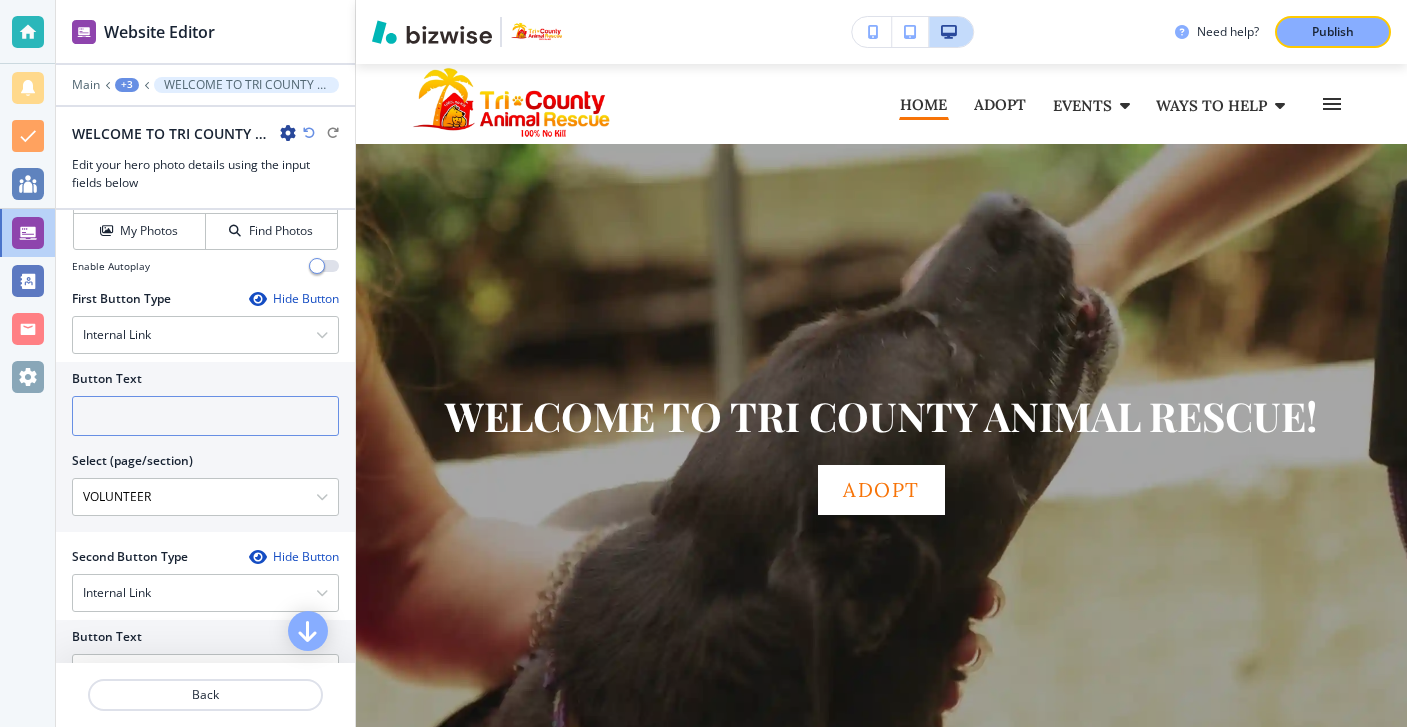 click at bounding box center [205, 416] 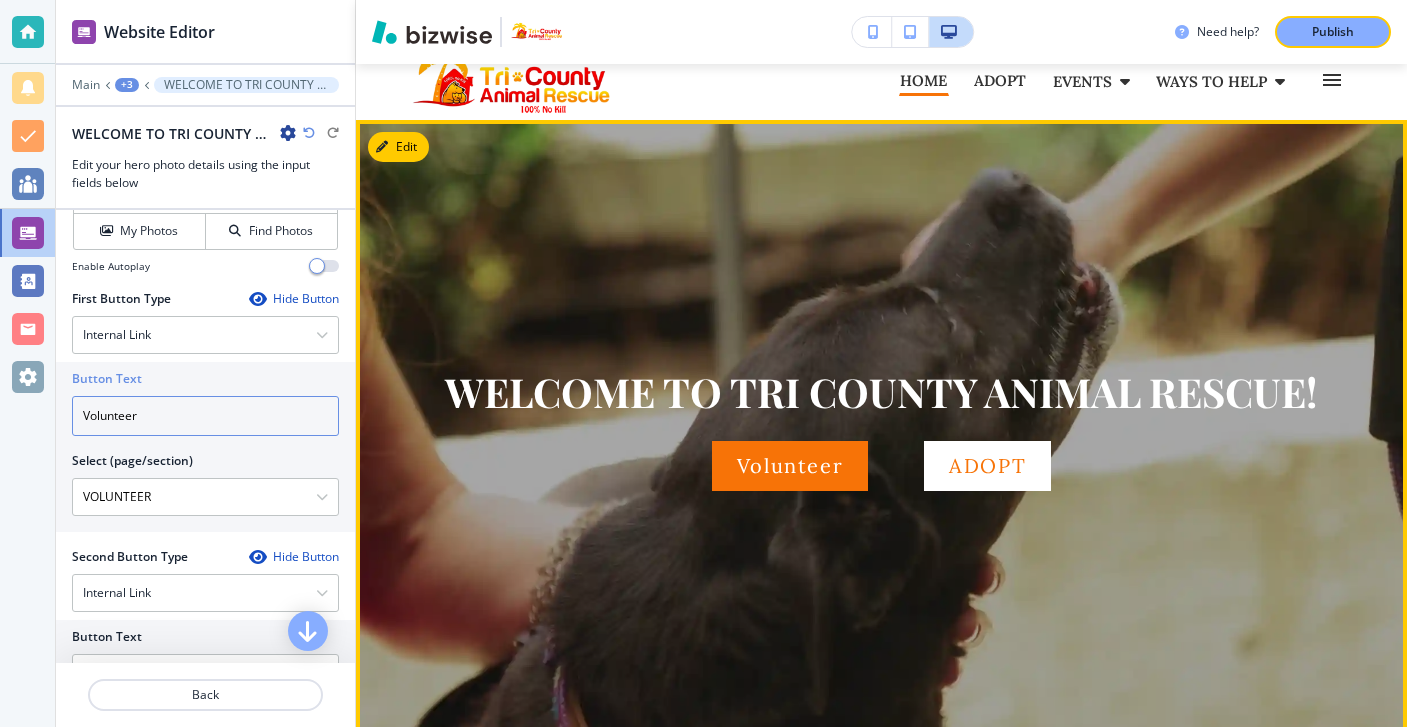 scroll, scrollTop: 0, scrollLeft: 0, axis: both 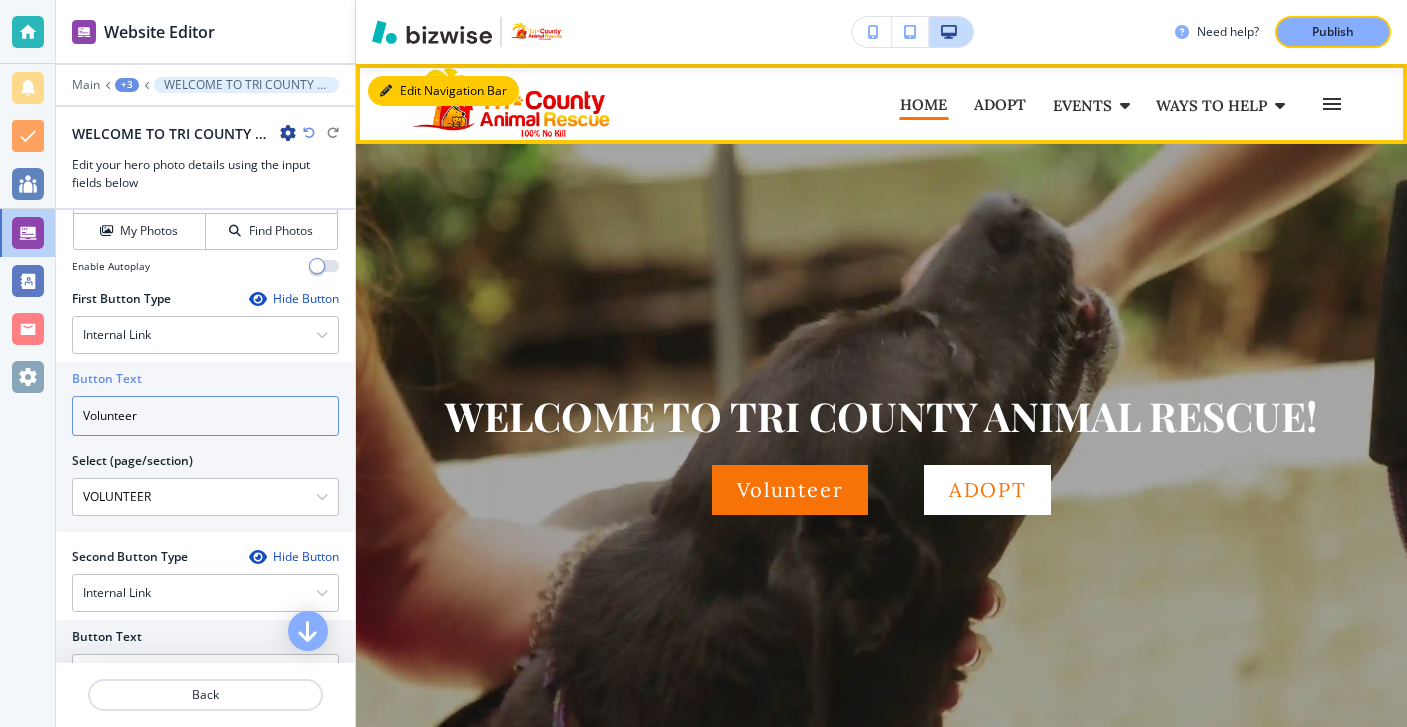 type on "Volunteer" 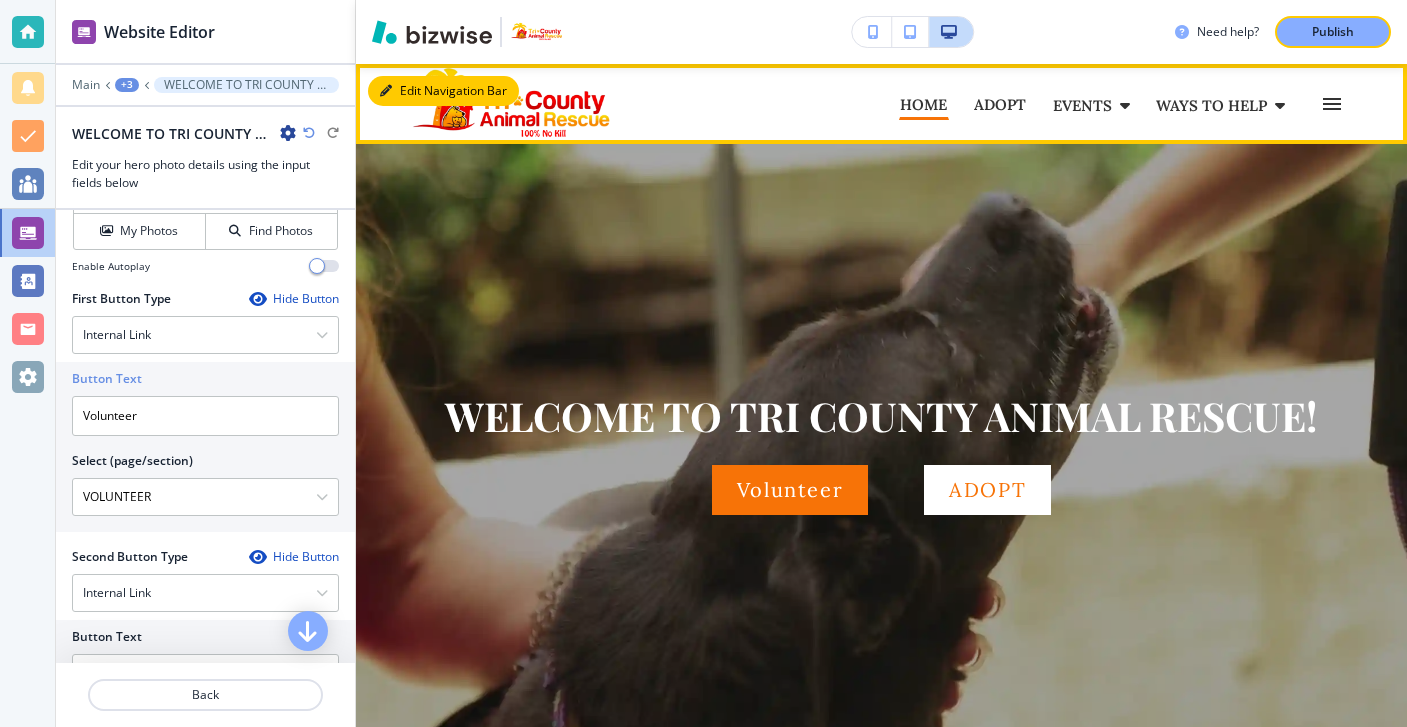 click on "Edit Navigation Bar" at bounding box center (443, 91) 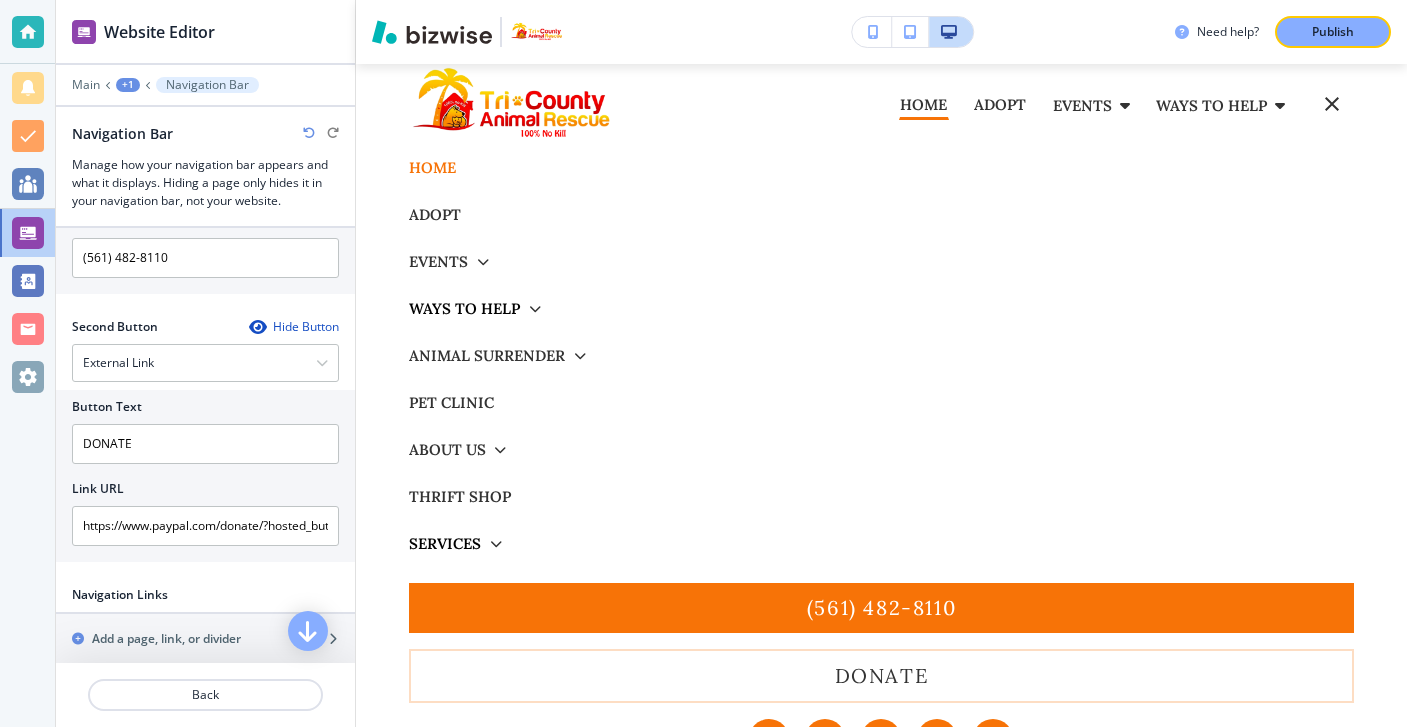 scroll, scrollTop: 455, scrollLeft: 0, axis: vertical 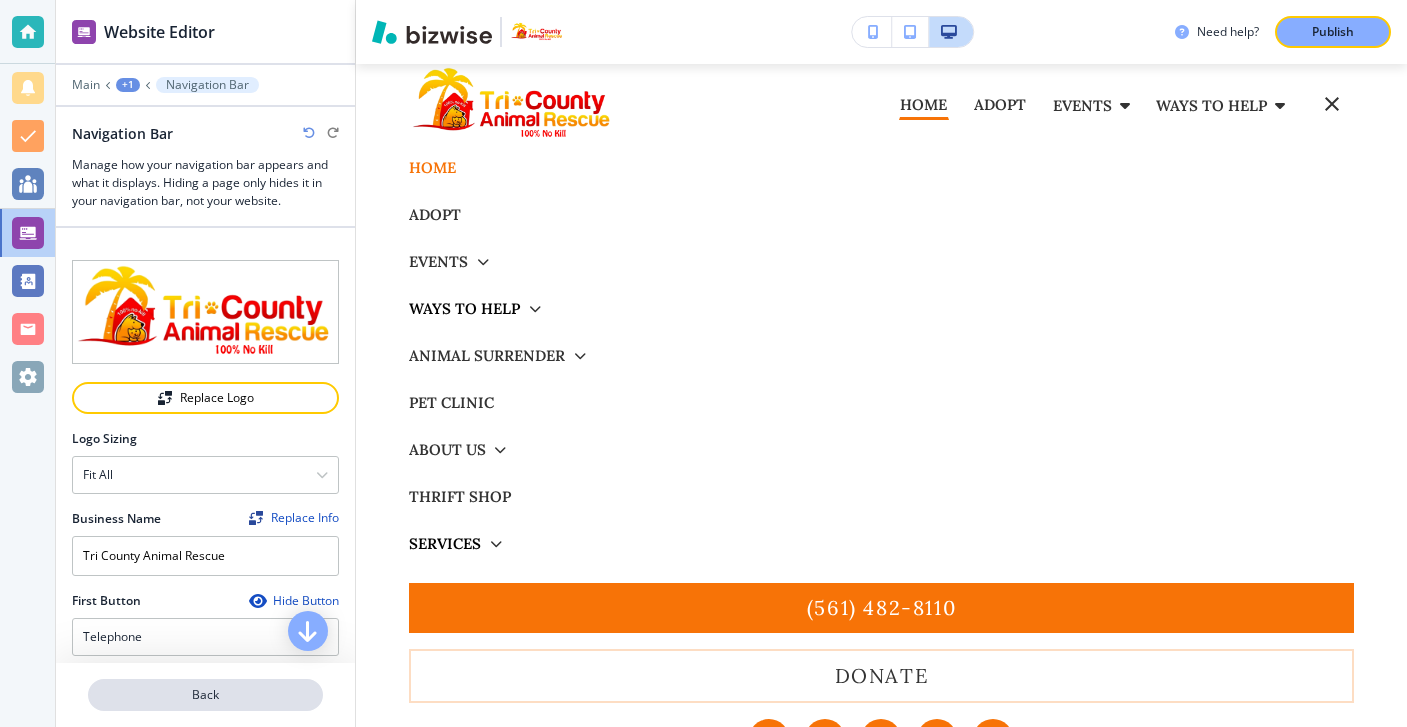 click on "Back" at bounding box center [205, 695] 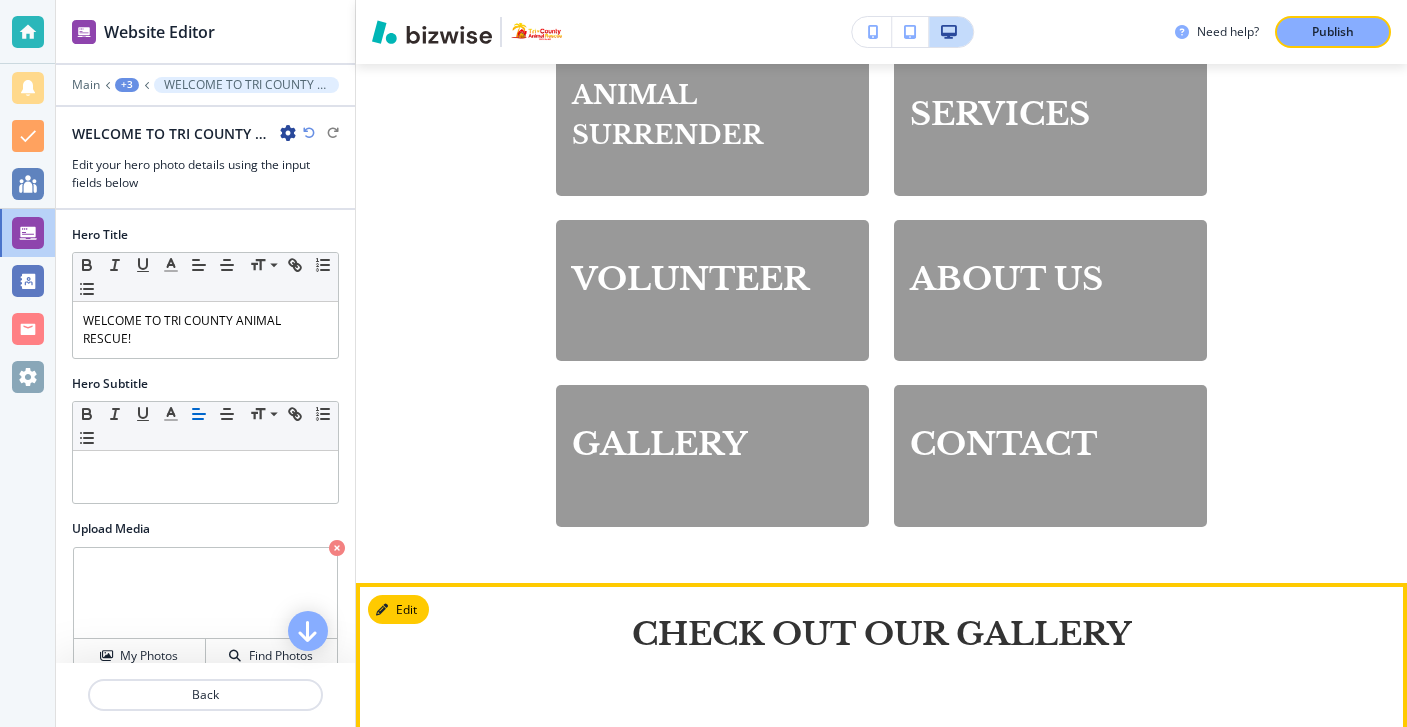 scroll, scrollTop: 2654, scrollLeft: 0, axis: vertical 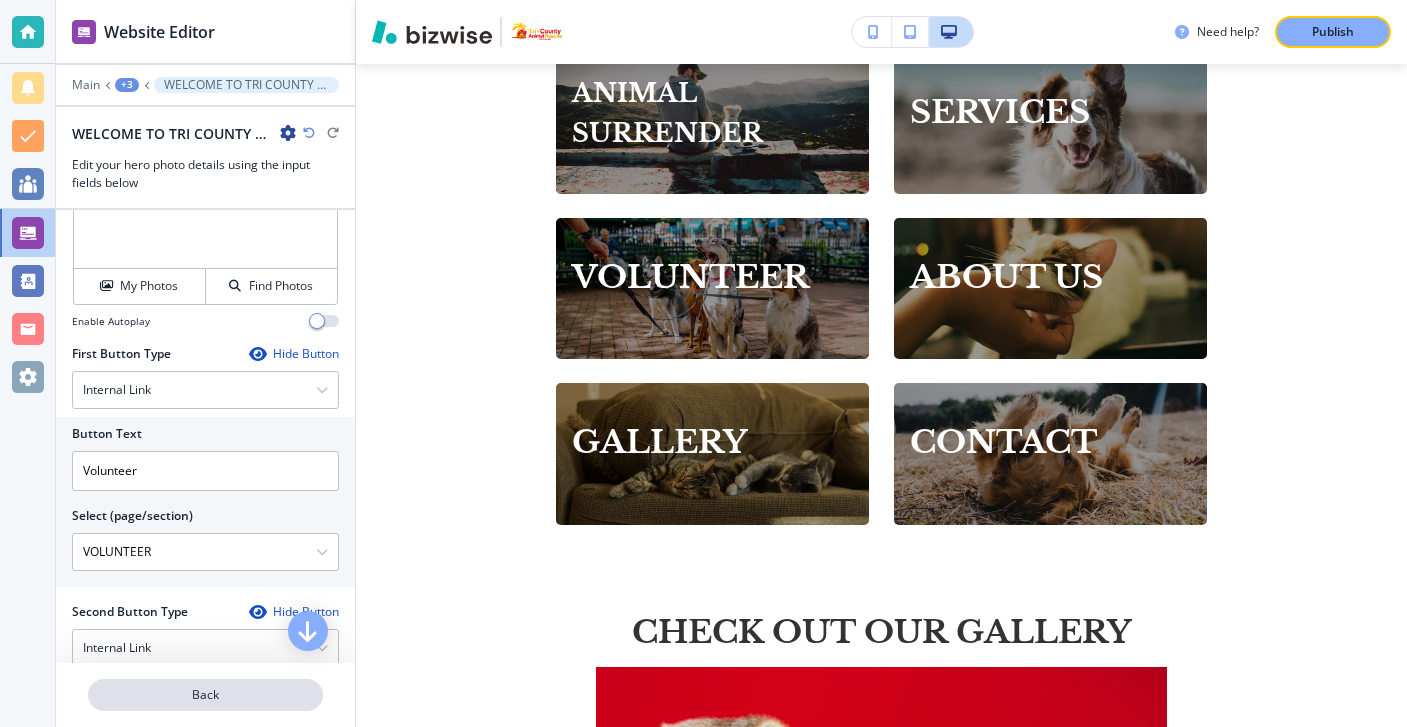 click on "Back" at bounding box center [205, 695] 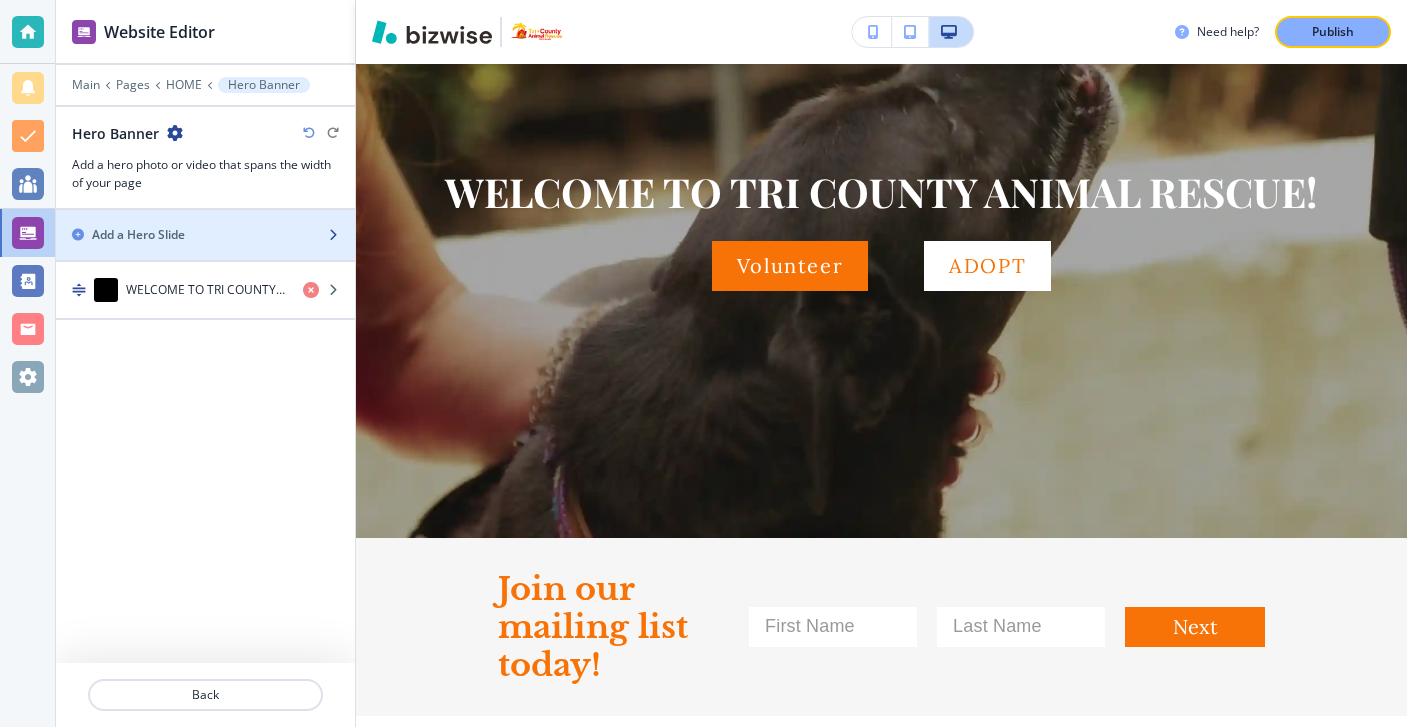 scroll, scrollTop: 80, scrollLeft: 0, axis: vertical 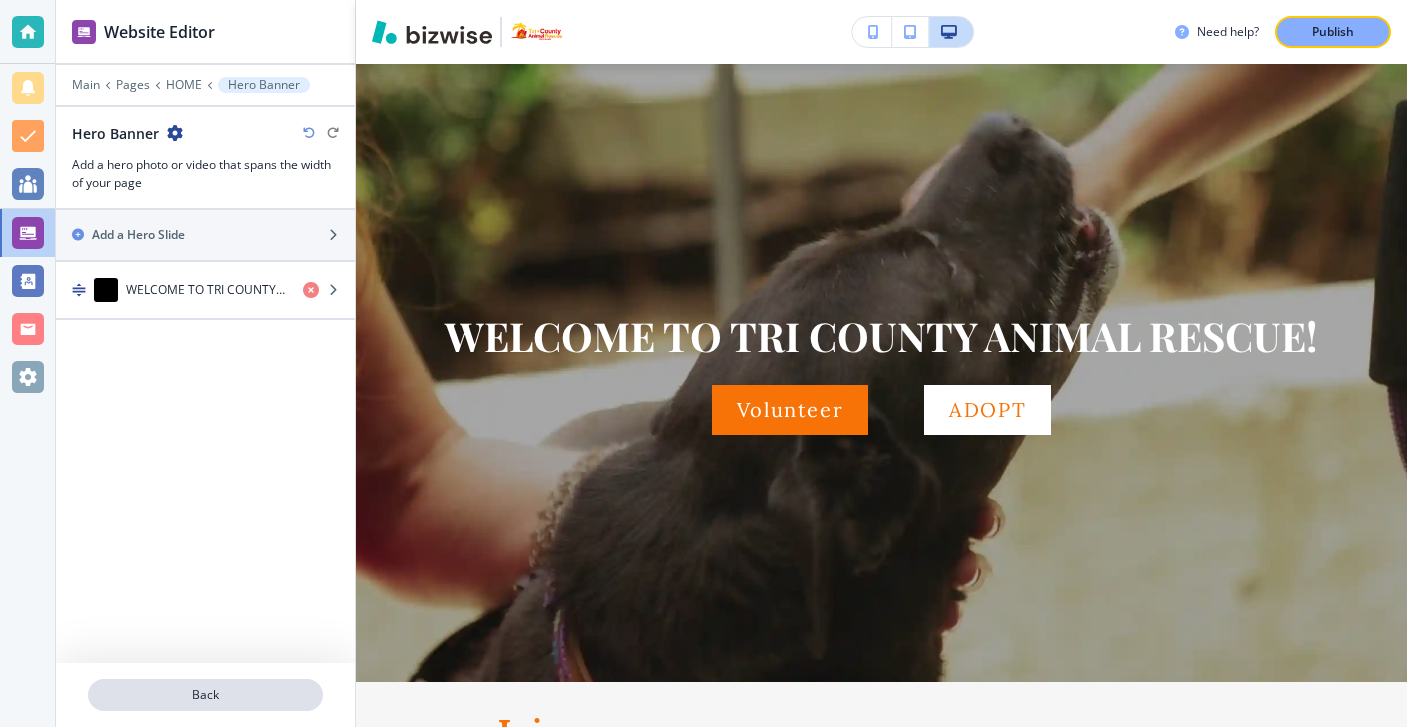 click on "Back" at bounding box center (205, 695) 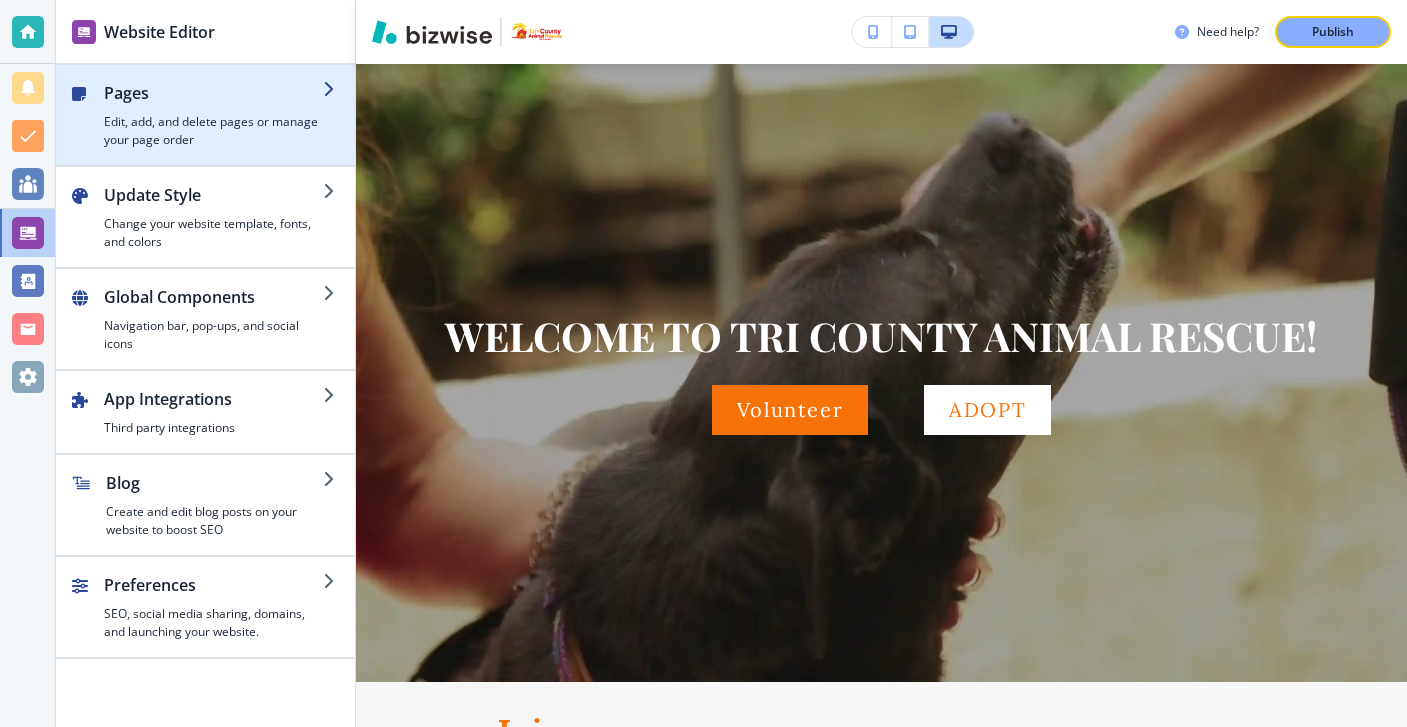 click on "Pages" at bounding box center (213, 93) 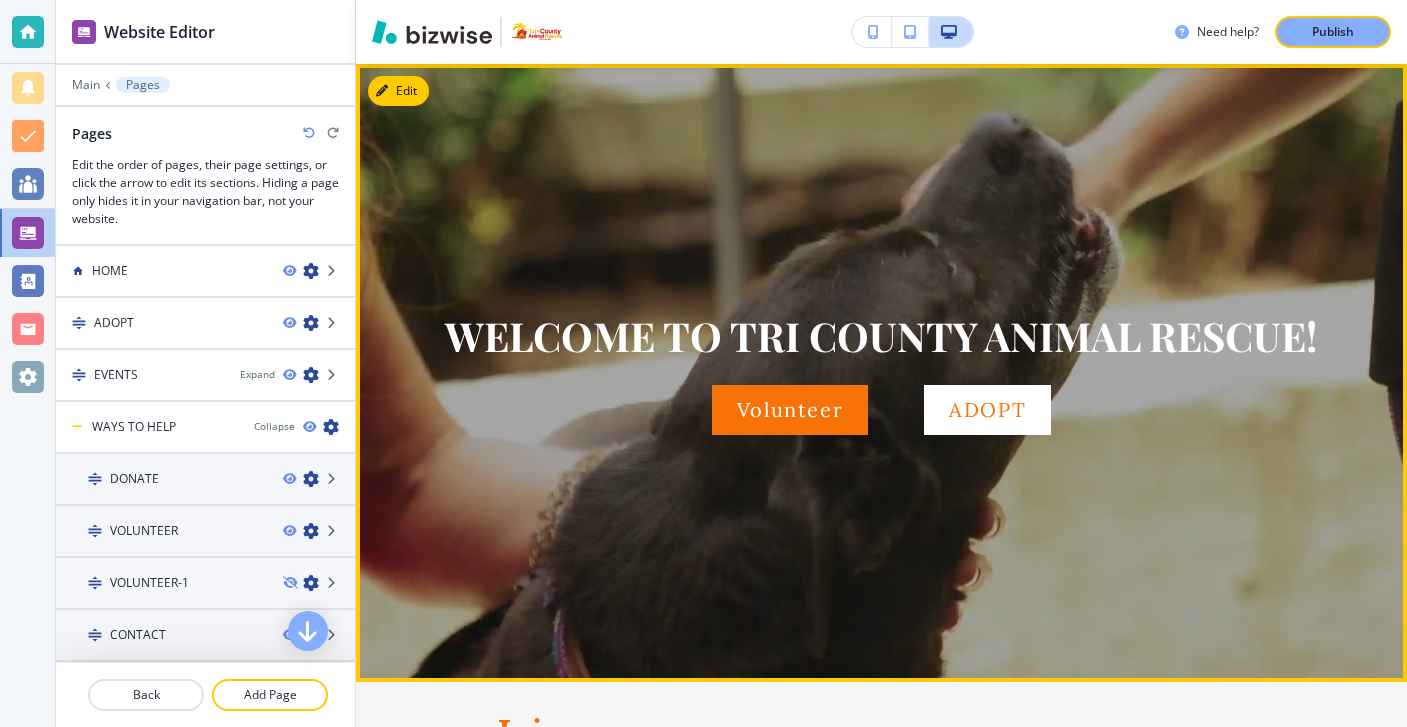 scroll, scrollTop: 0, scrollLeft: 0, axis: both 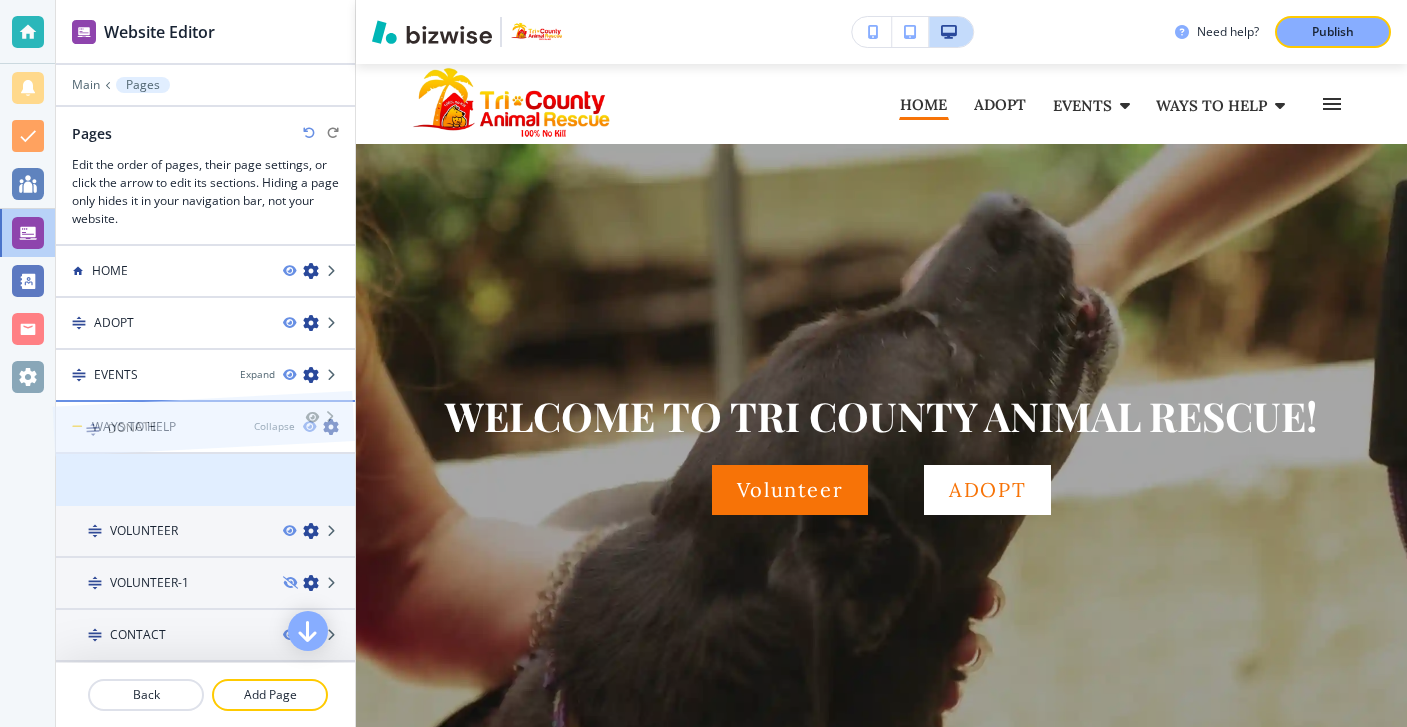 drag, startPoint x: 206, startPoint y: 474, endPoint x: 203, endPoint y: 390, distance: 84.05355 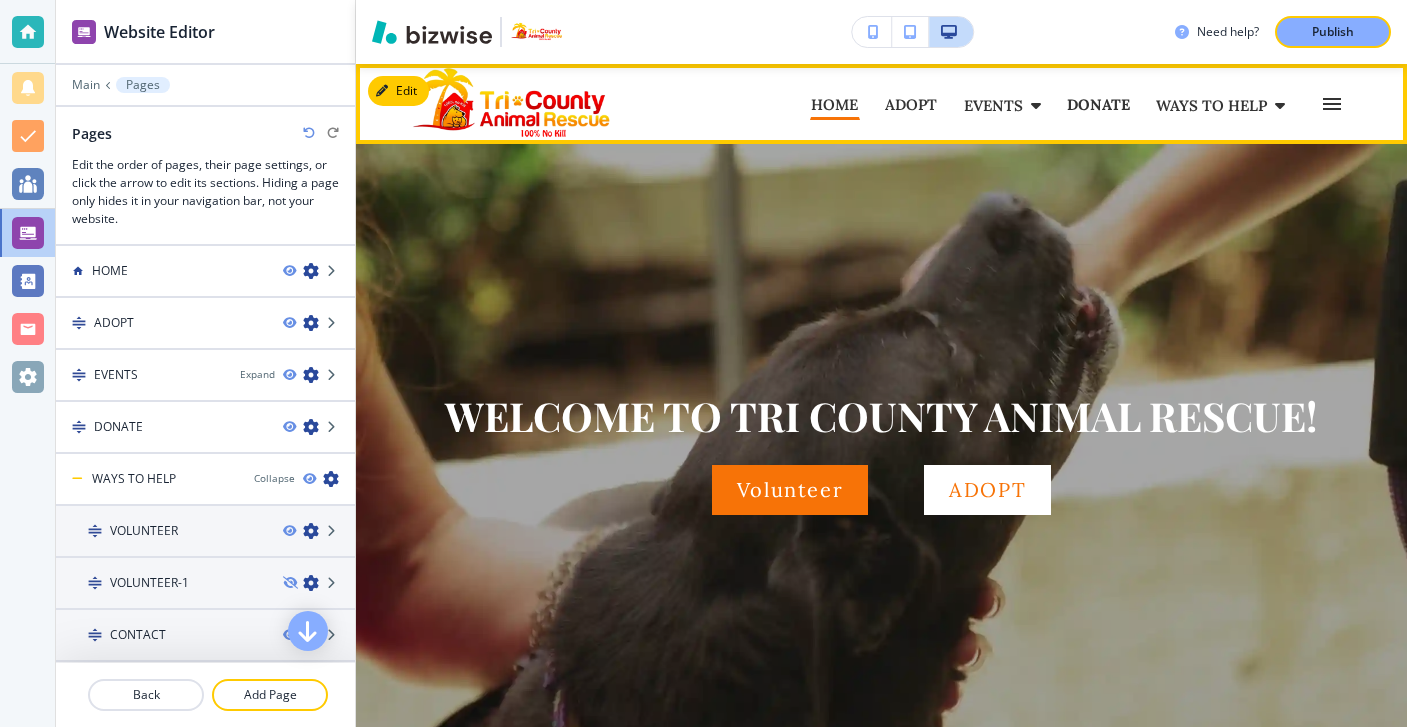 click on "DONATE" at bounding box center (1098, 104) 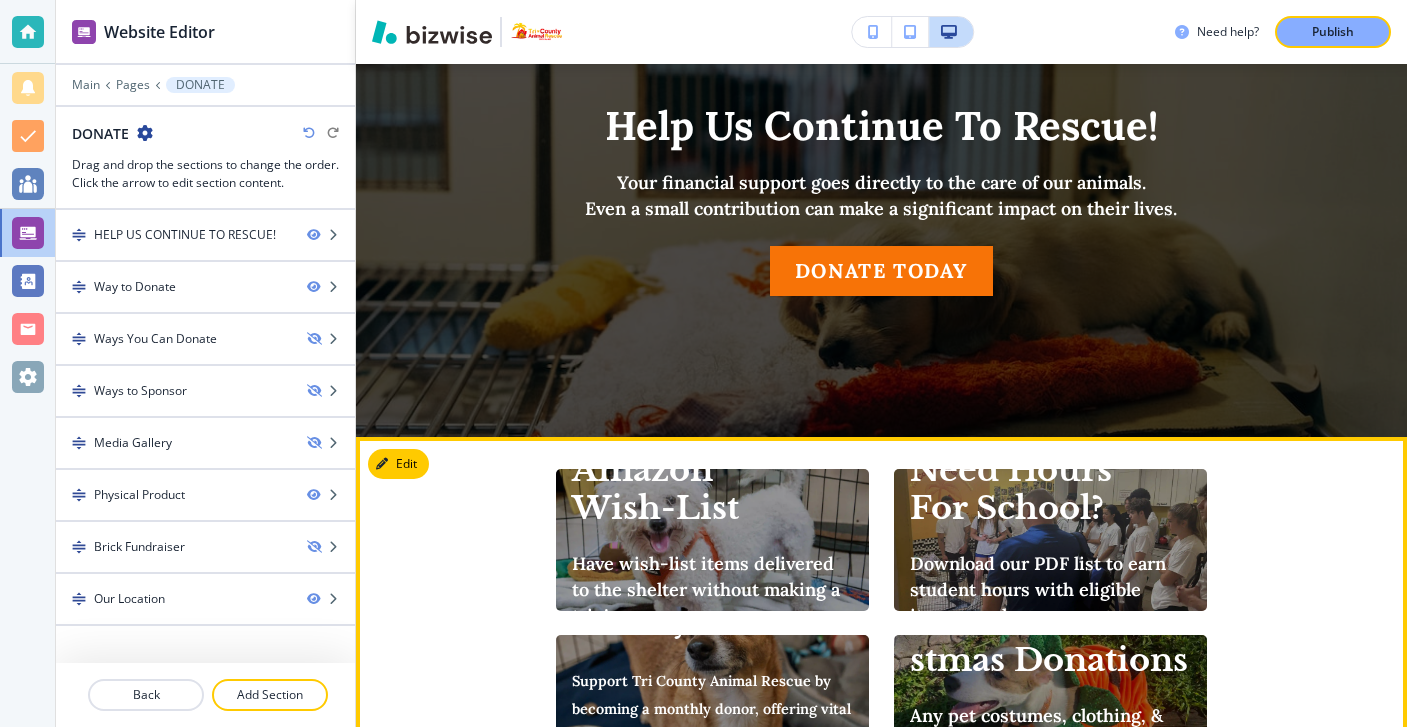 scroll, scrollTop: 0, scrollLeft: 0, axis: both 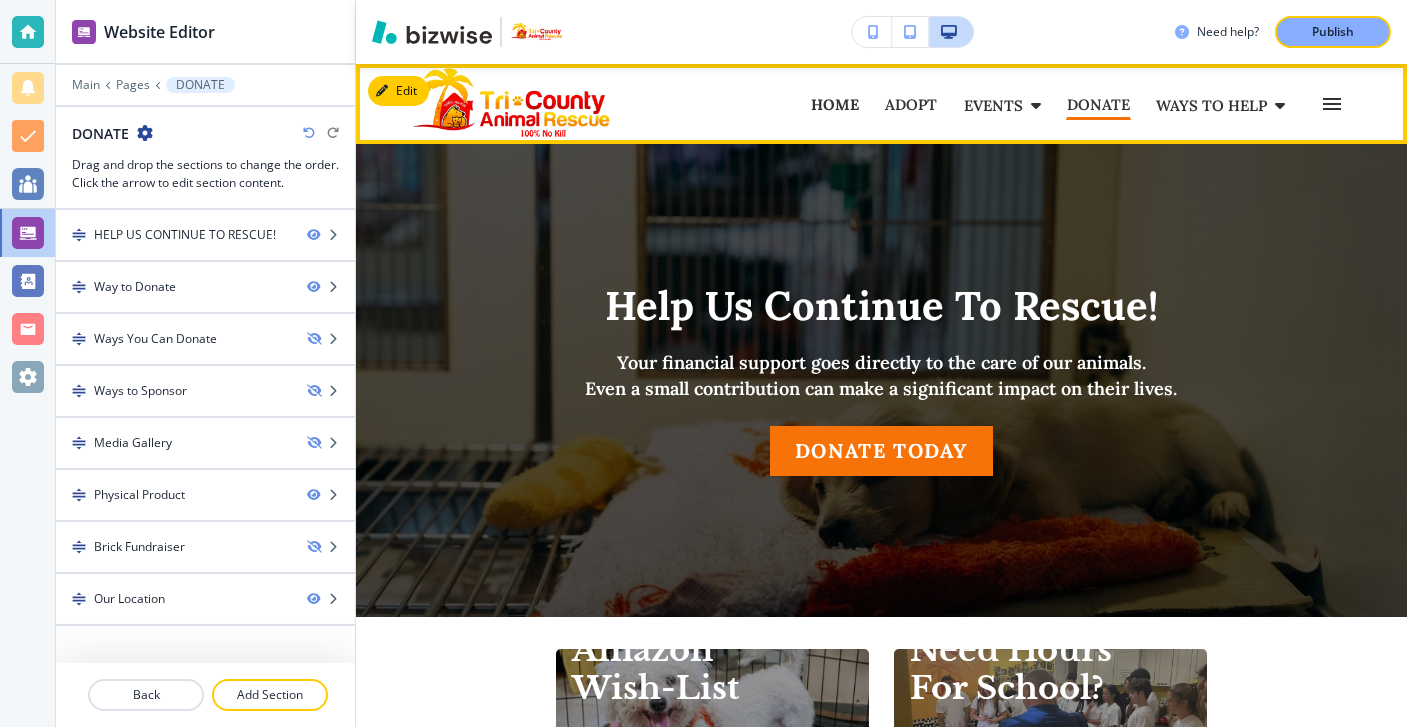 click on "HOME" at bounding box center (835, 104) 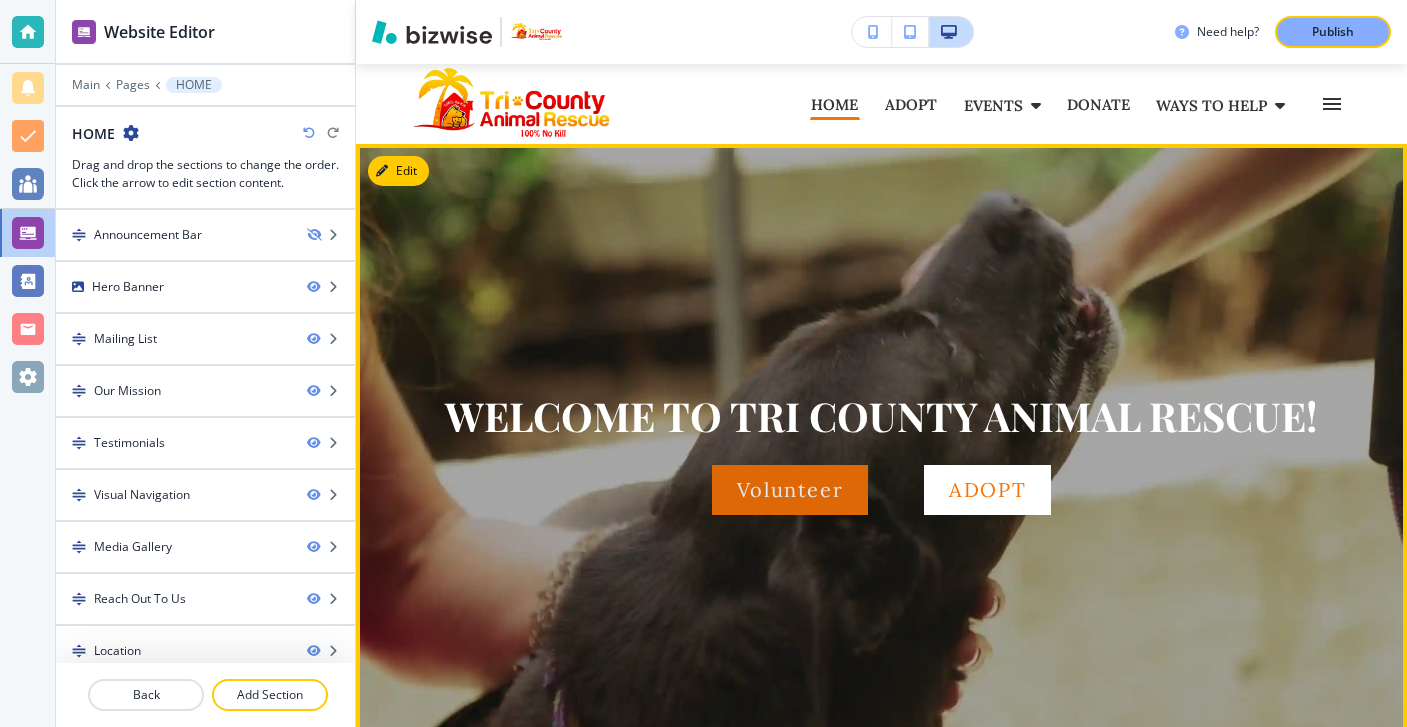 click on "Volunteer" at bounding box center [790, 490] 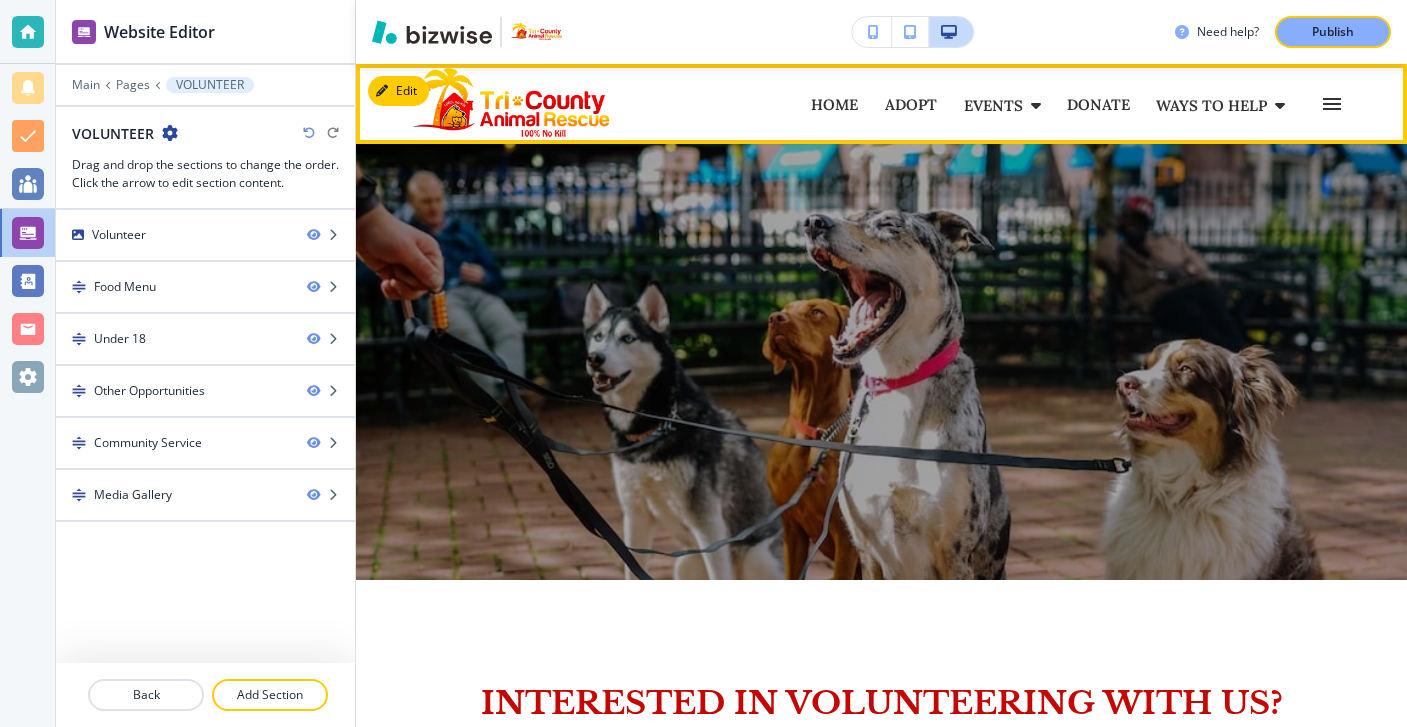 click on "HOME" at bounding box center (835, 104) 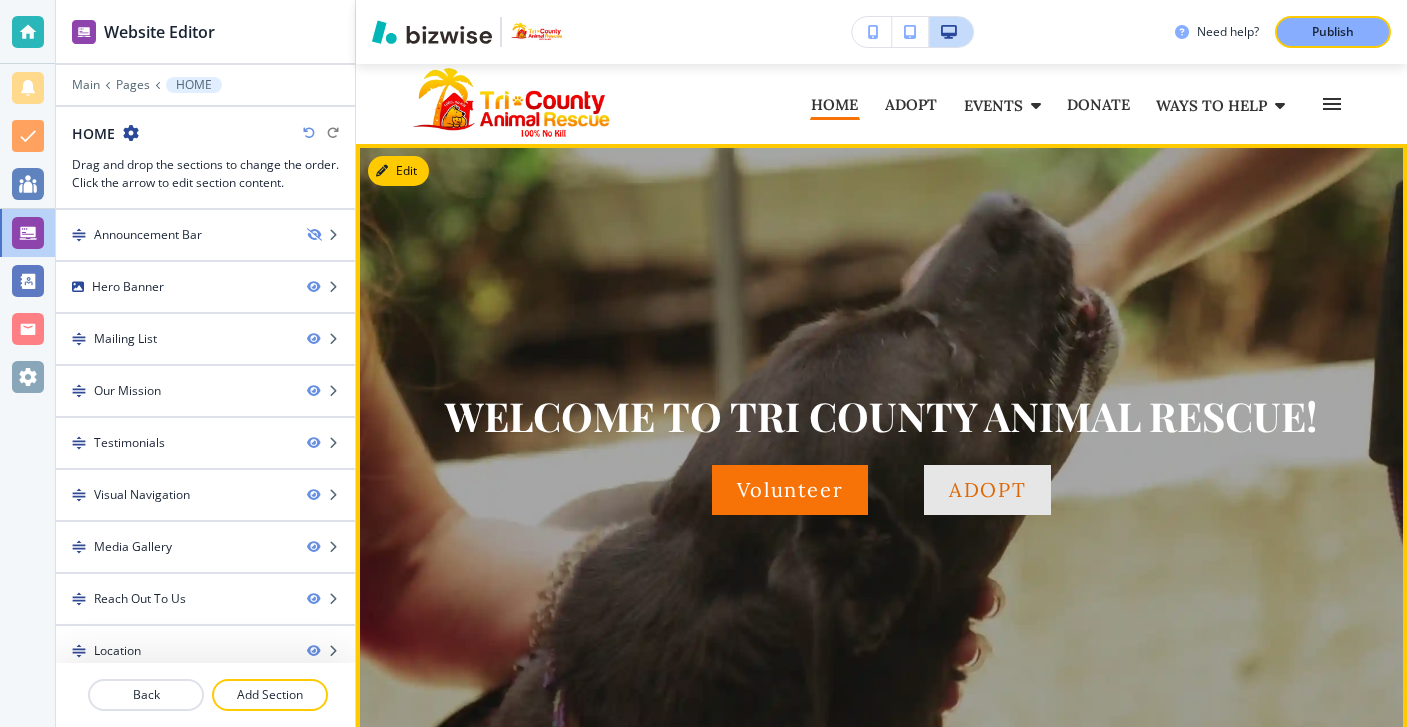 click on "ADOPT" at bounding box center [987, 490] 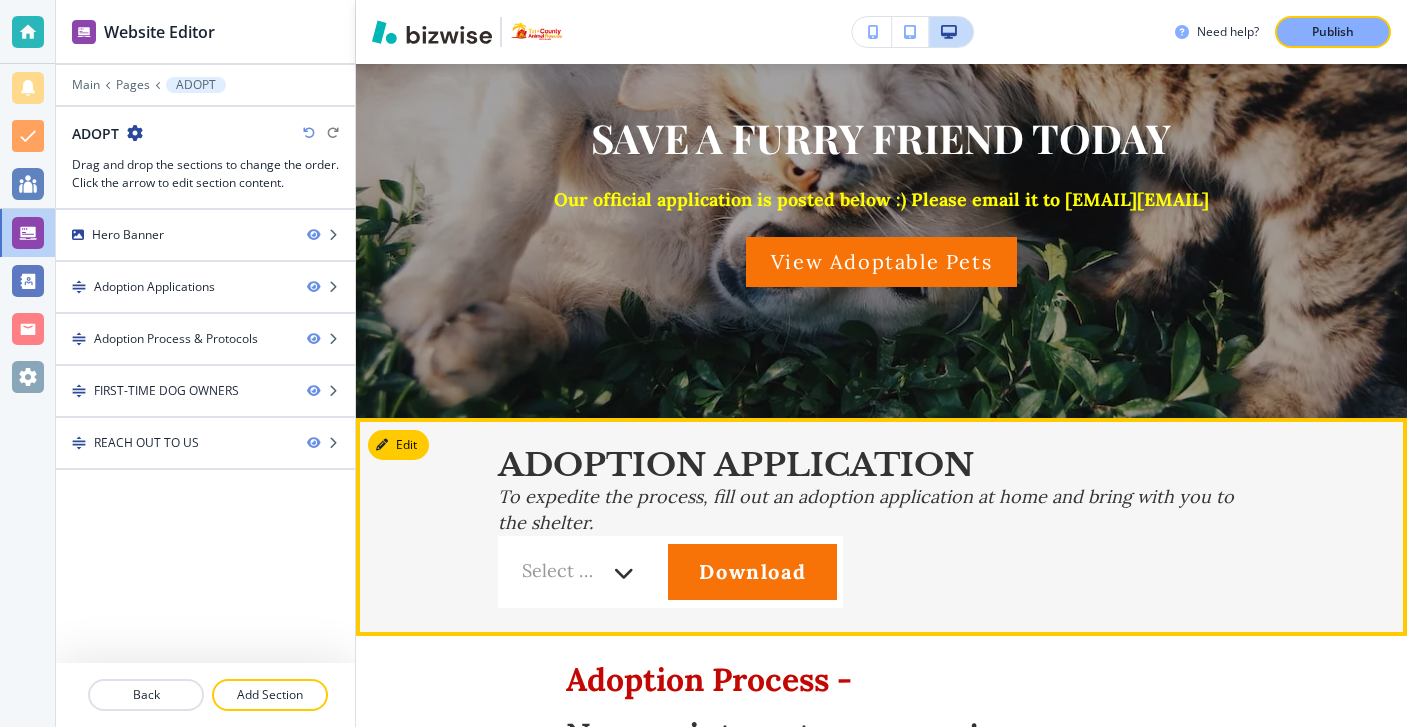 scroll, scrollTop: 0, scrollLeft: 0, axis: both 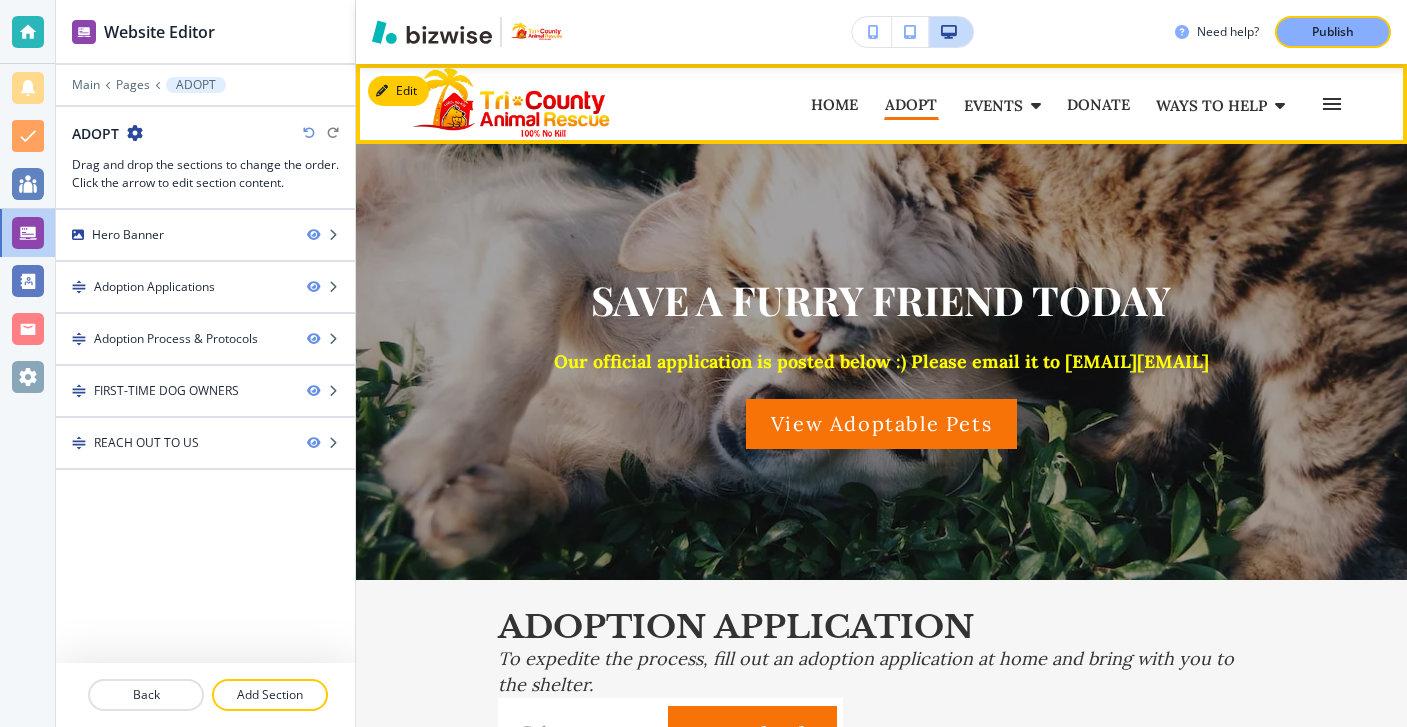 click on "HOME HOME" at bounding box center [847, 104] 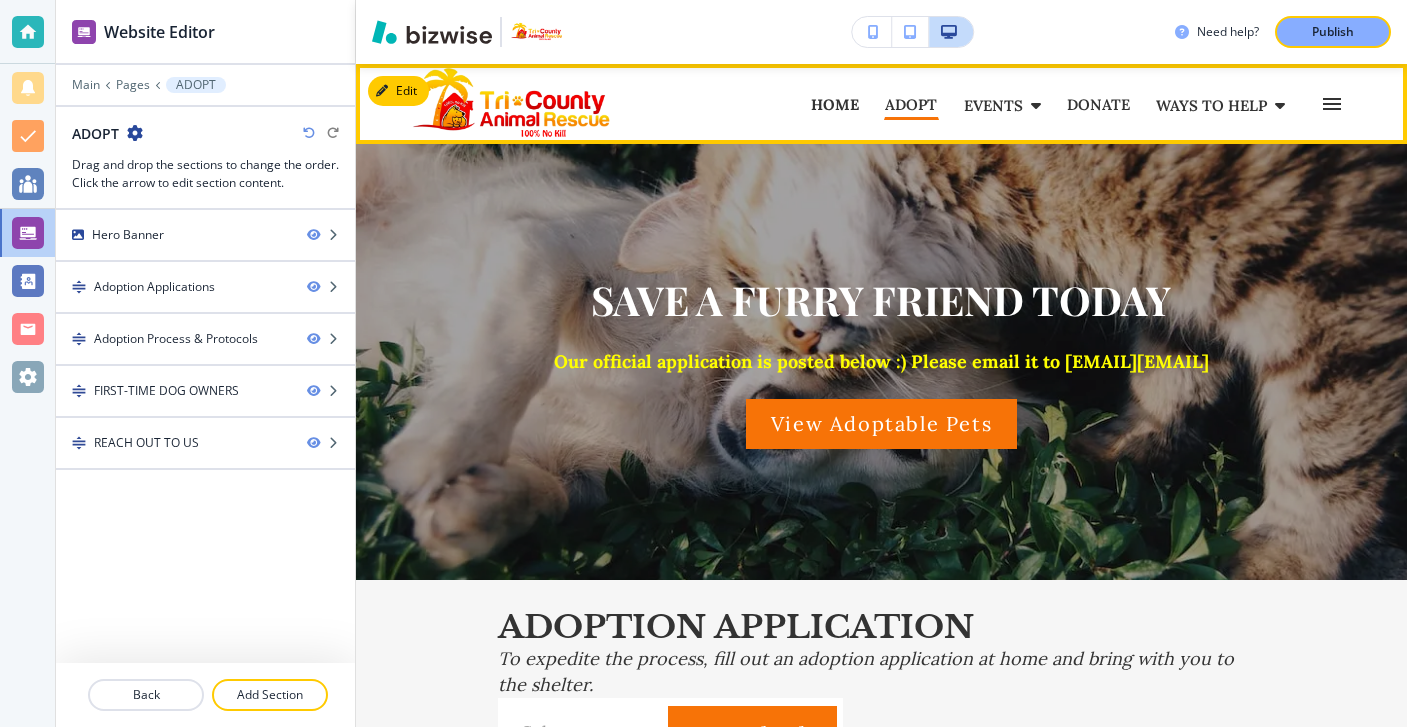 click on "HOME HOME" at bounding box center (835, 104) 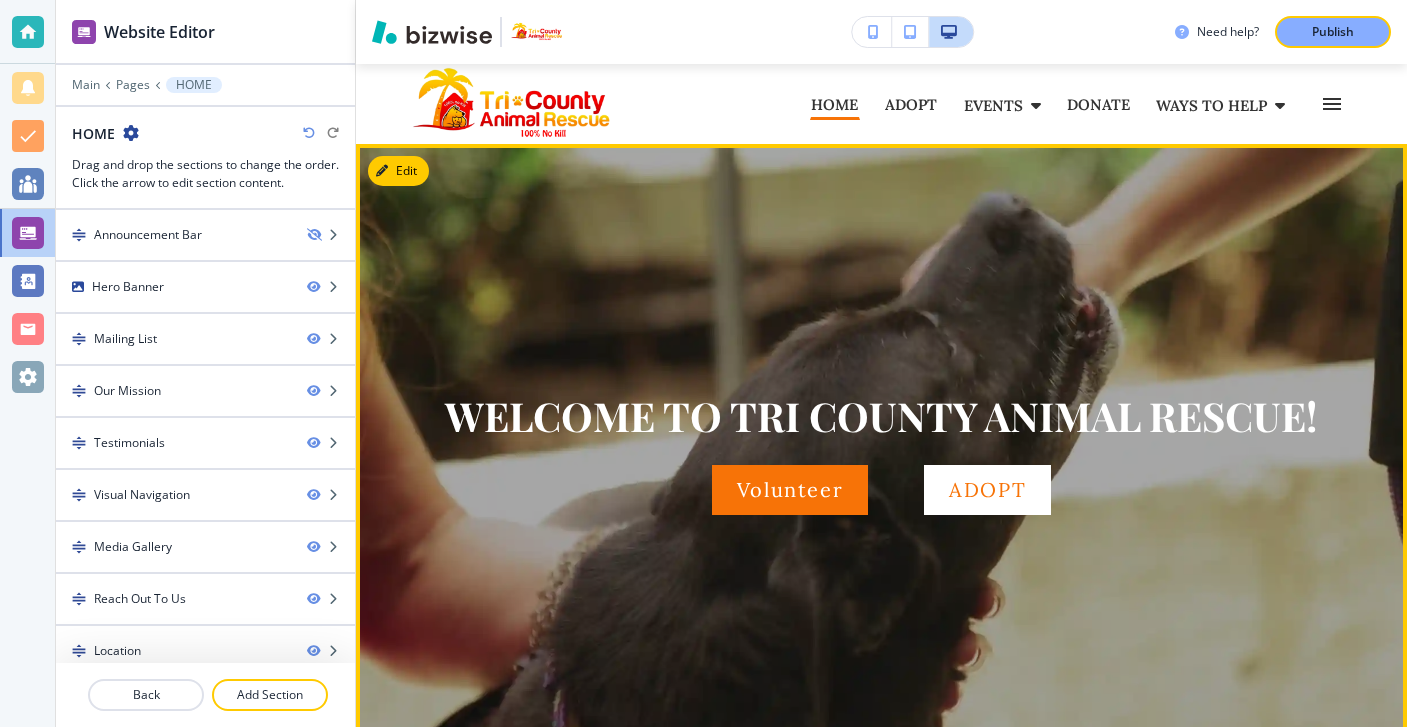 scroll, scrollTop: 1, scrollLeft: 0, axis: vertical 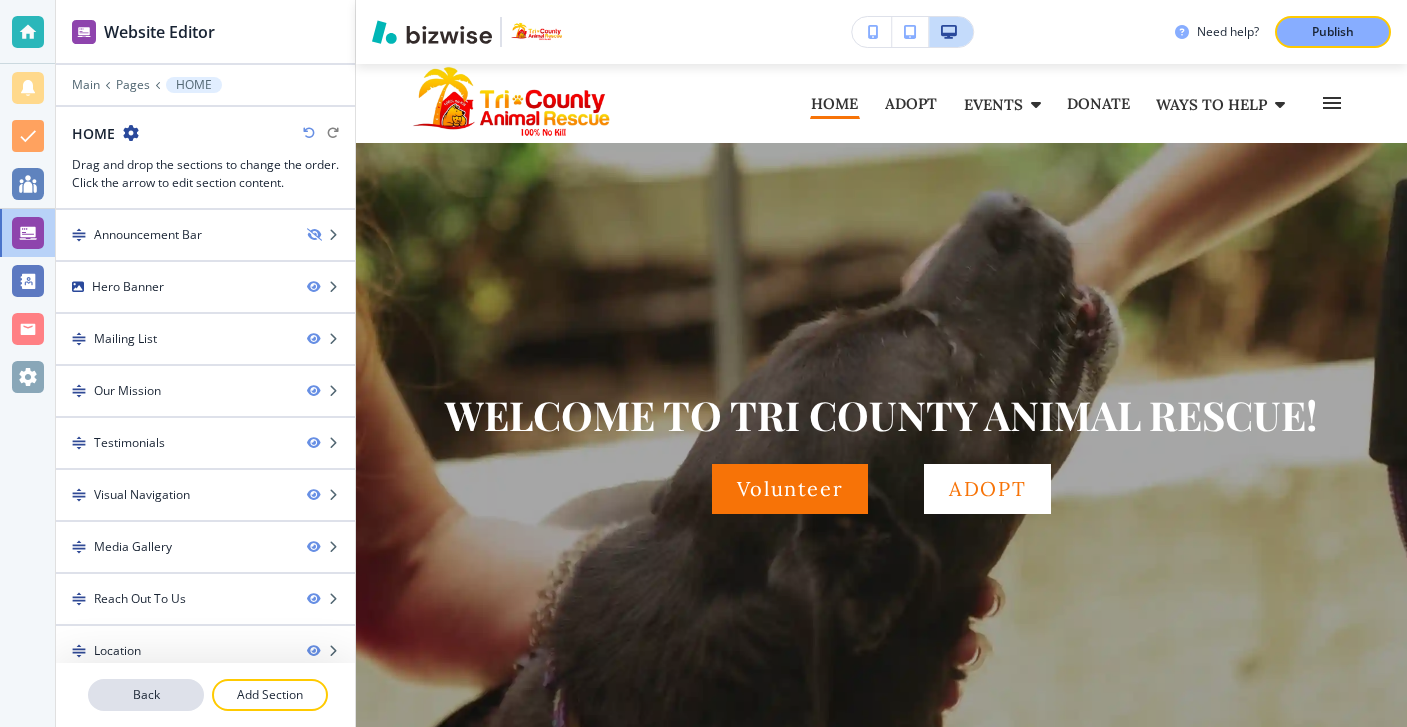 click on "Back" at bounding box center (146, 695) 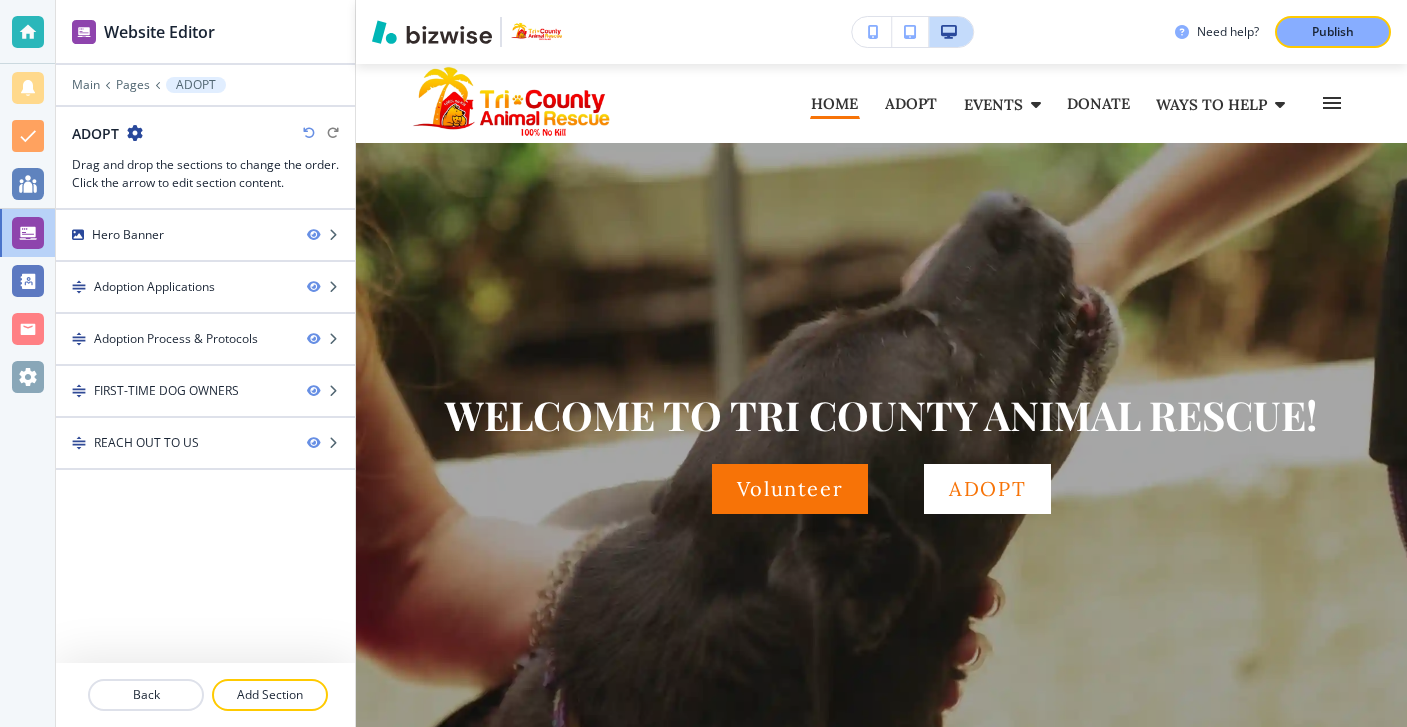click on "Main Pages ADOPT" at bounding box center (205, 85) 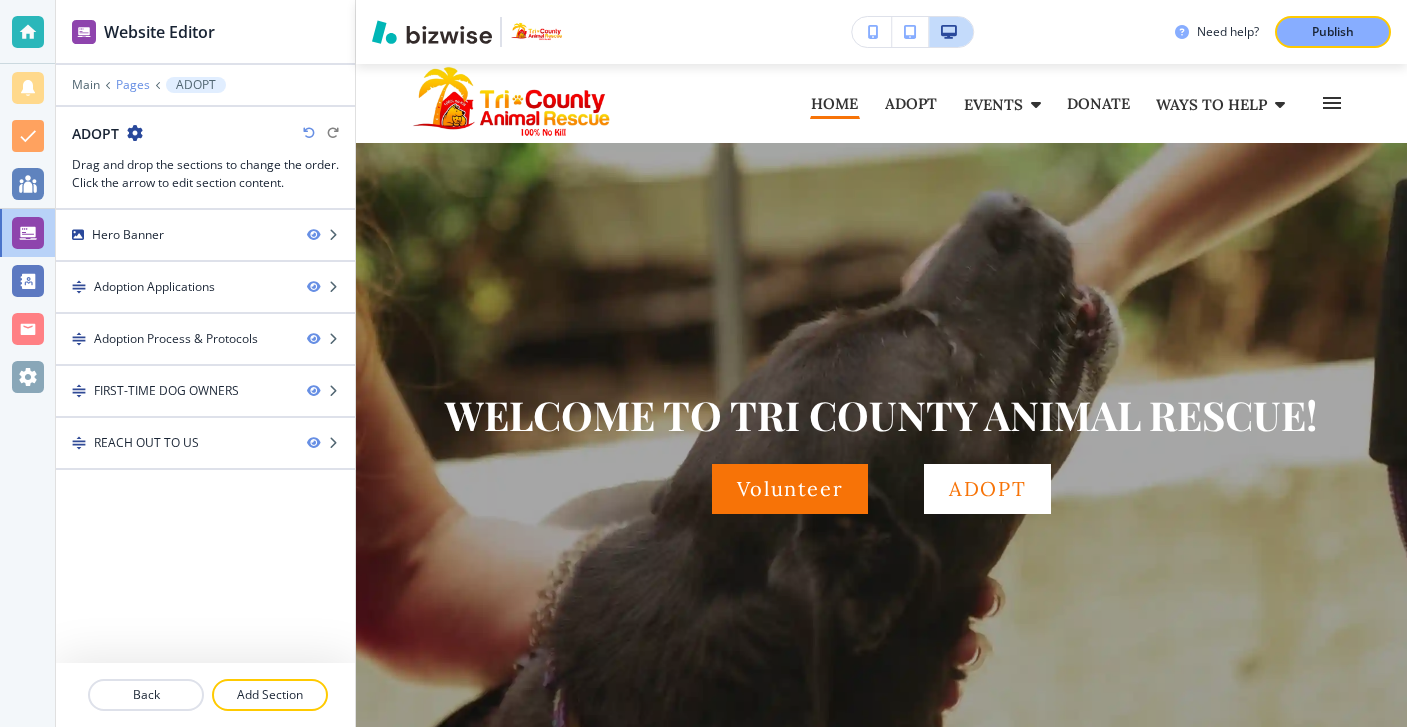 click on "Pages" at bounding box center (133, 85) 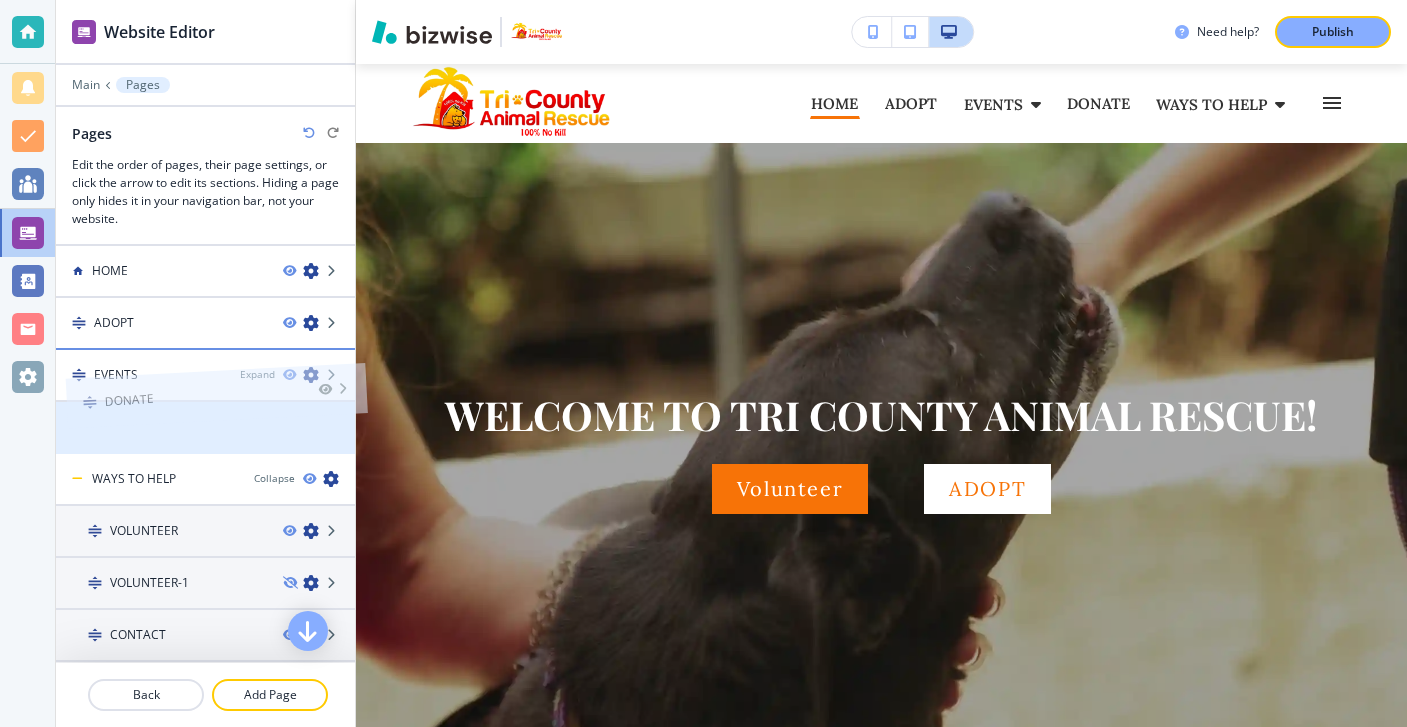 drag, startPoint x: 159, startPoint y: 417, endPoint x: 169, endPoint y: 357, distance: 60.827625 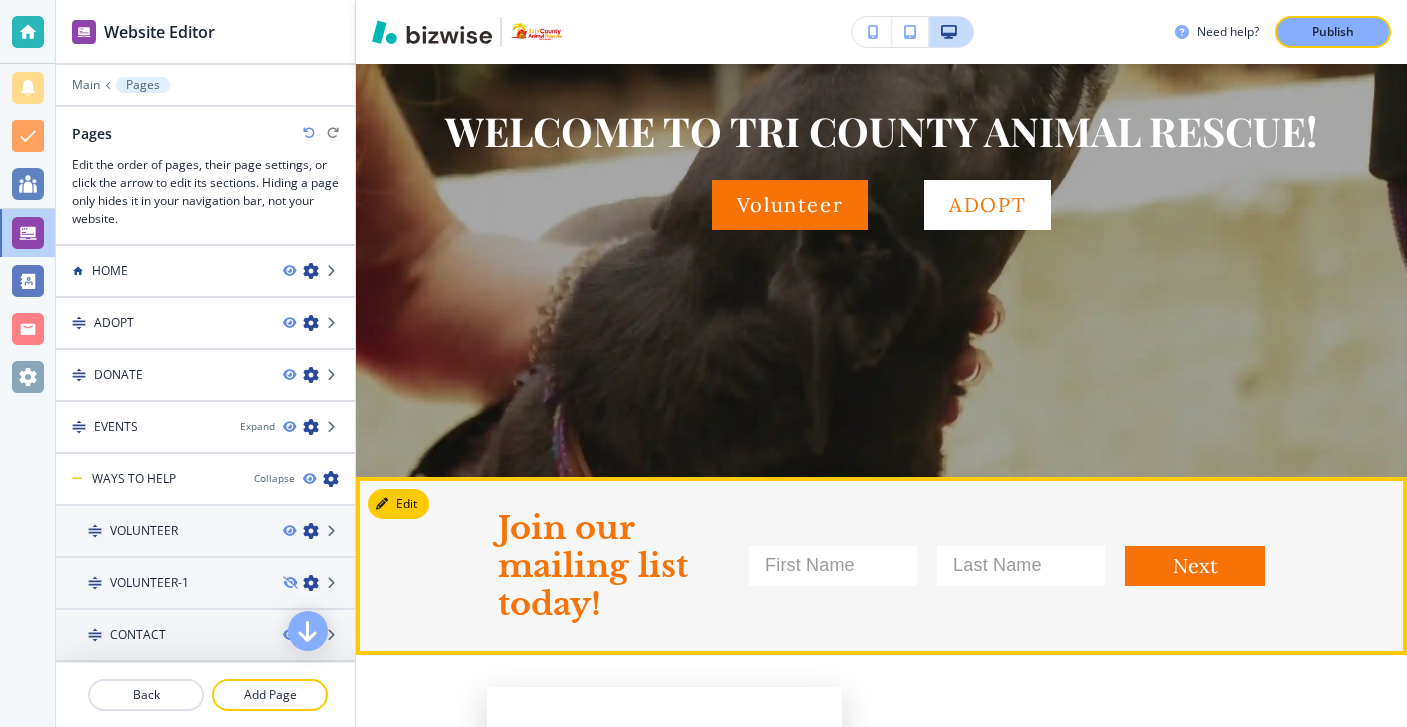 scroll, scrollTop: 0, scrollLeft: 0, axis: both 